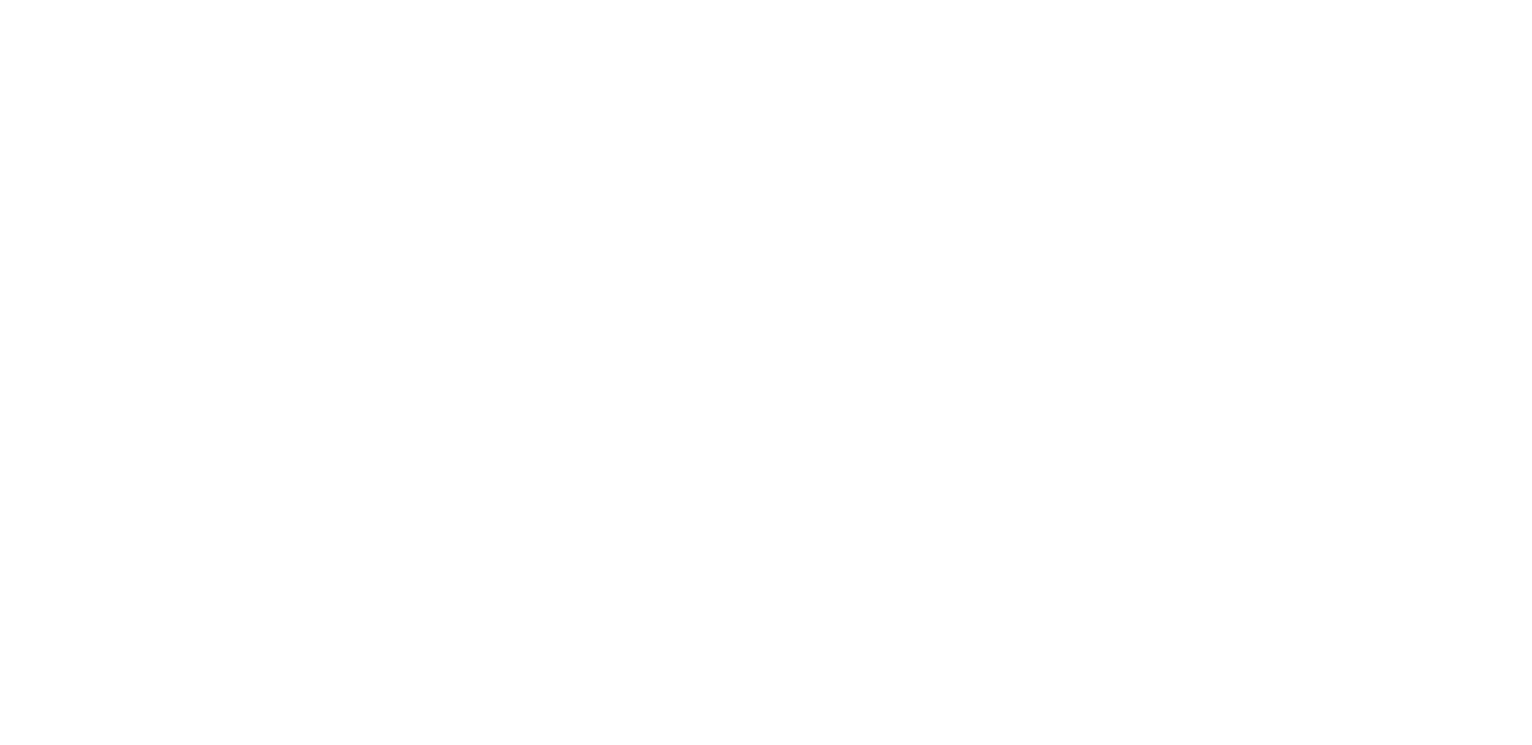 scroll, scrollTop: 0, scrollLeft: 0, axis: both 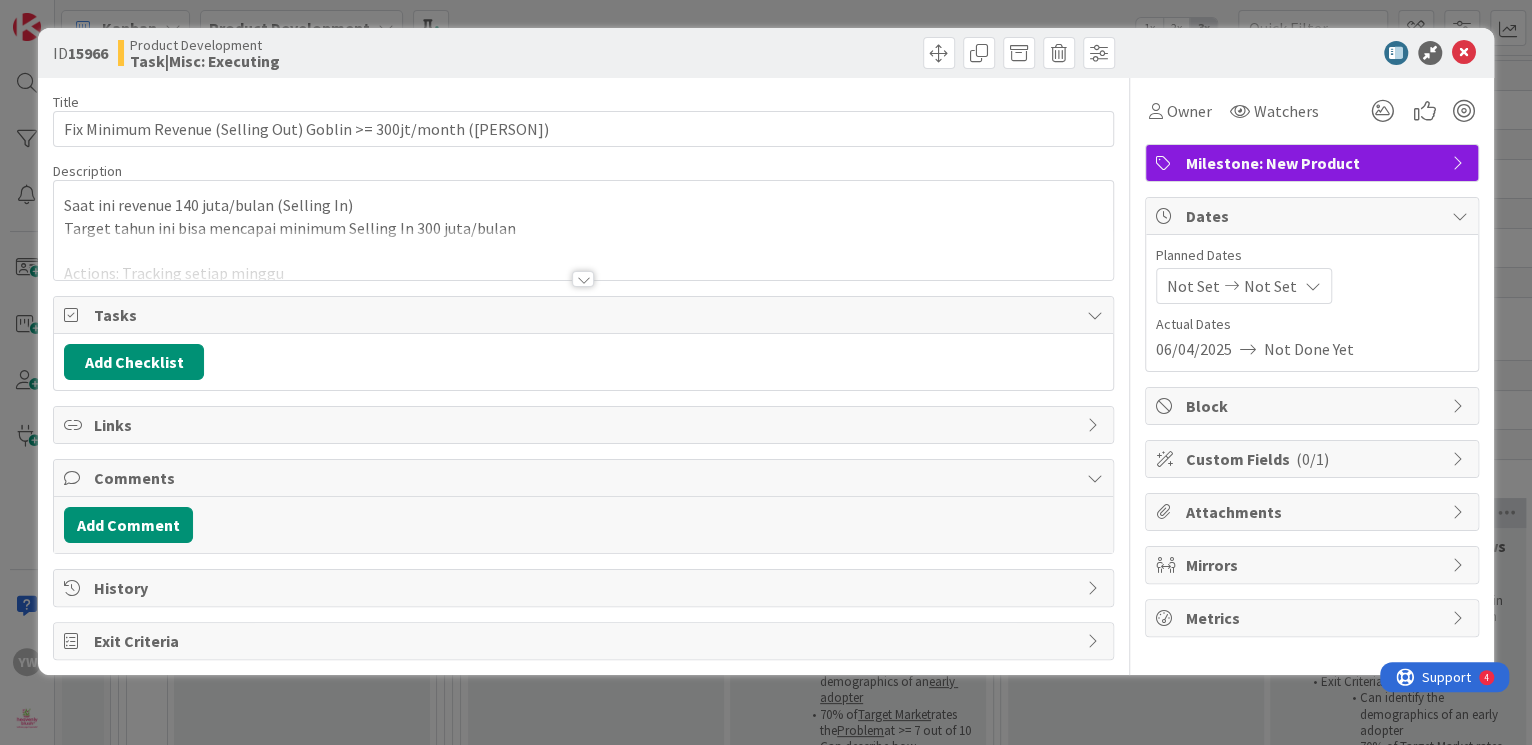 click on "ID  15966 Product Development Task|Misc: Executing Title 63 / 128 Fix Minimum Revenue (Selling Out) Goblin >= 300jt/month ([PERSON]) Description Saat ini revenue 140 juta/bulan (Selling In) Target tahun ini bisa mencapai minimum Selling In 300 juta/bulan Actions: Tracking setiap minggu > Perbesar marketing dan advertising > Promo Co-working Office (Share with your Co-working office) 4 Jun 2025: Mulai executing 11 Jun 2025 : 23 Jul 25 : Akan dibuat seragam untuk tim khusus sampling. Akan sampling di toko yang berdekatan dengan office premium 30 Jul 25 : Akan dilakukan pengiriman seragam ke toko premium yang dekat dengan office premium. Pencapaian penjualan di Rp.114jt Owner Watchers Milestone: New Product Tasks Add Checklist Links Comments Add Comment History Exit Criteria Owner Watchers Milestone: New Product Dates Planned Dates Not Set Not Set Actual Dates 06/04/2025 Not Done Yet Block Custom Fields ( 0/1 ) Attachments Mirrors Metrics" at bounding box center [766, 372] 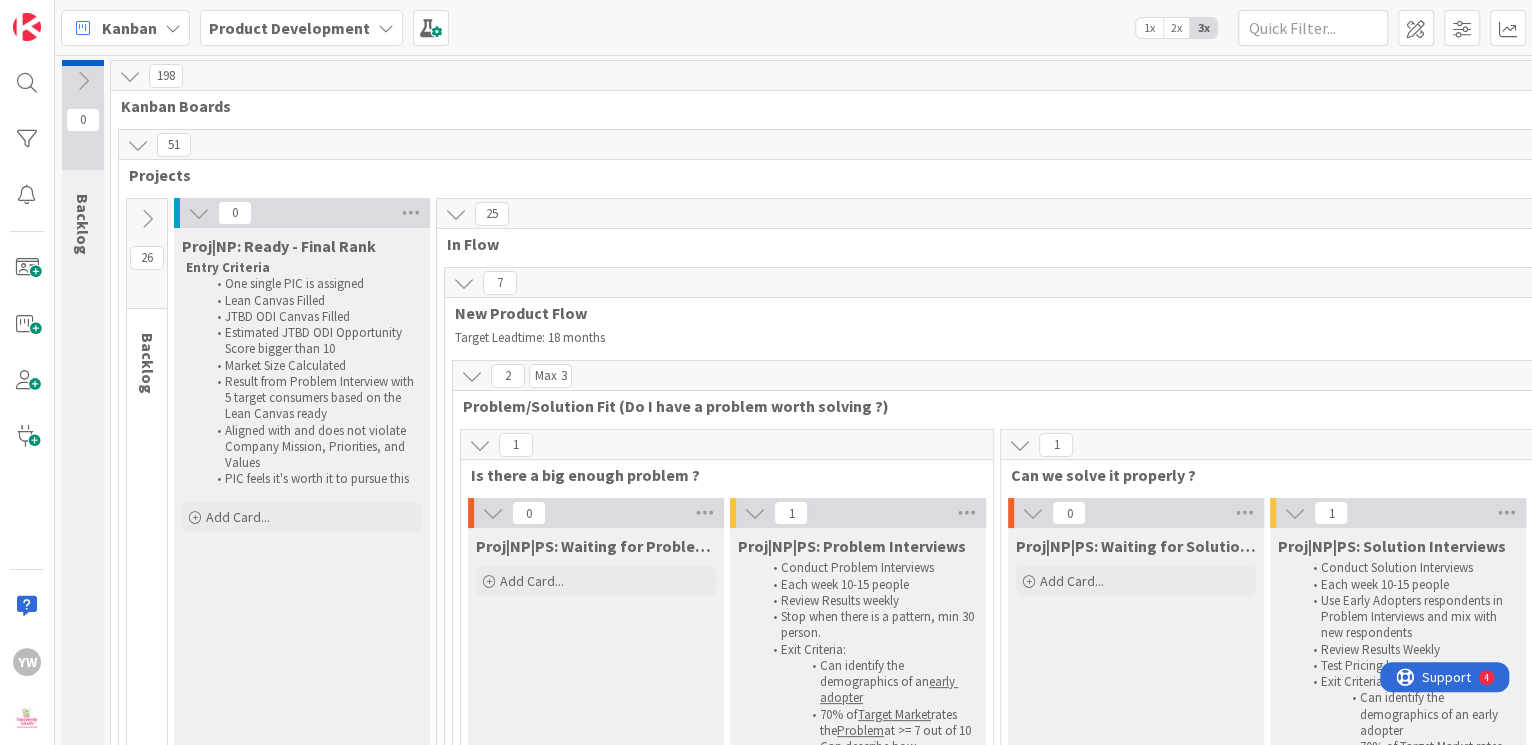scroll, scrollTop: 249, scrollLeft: 0, axis: vertical 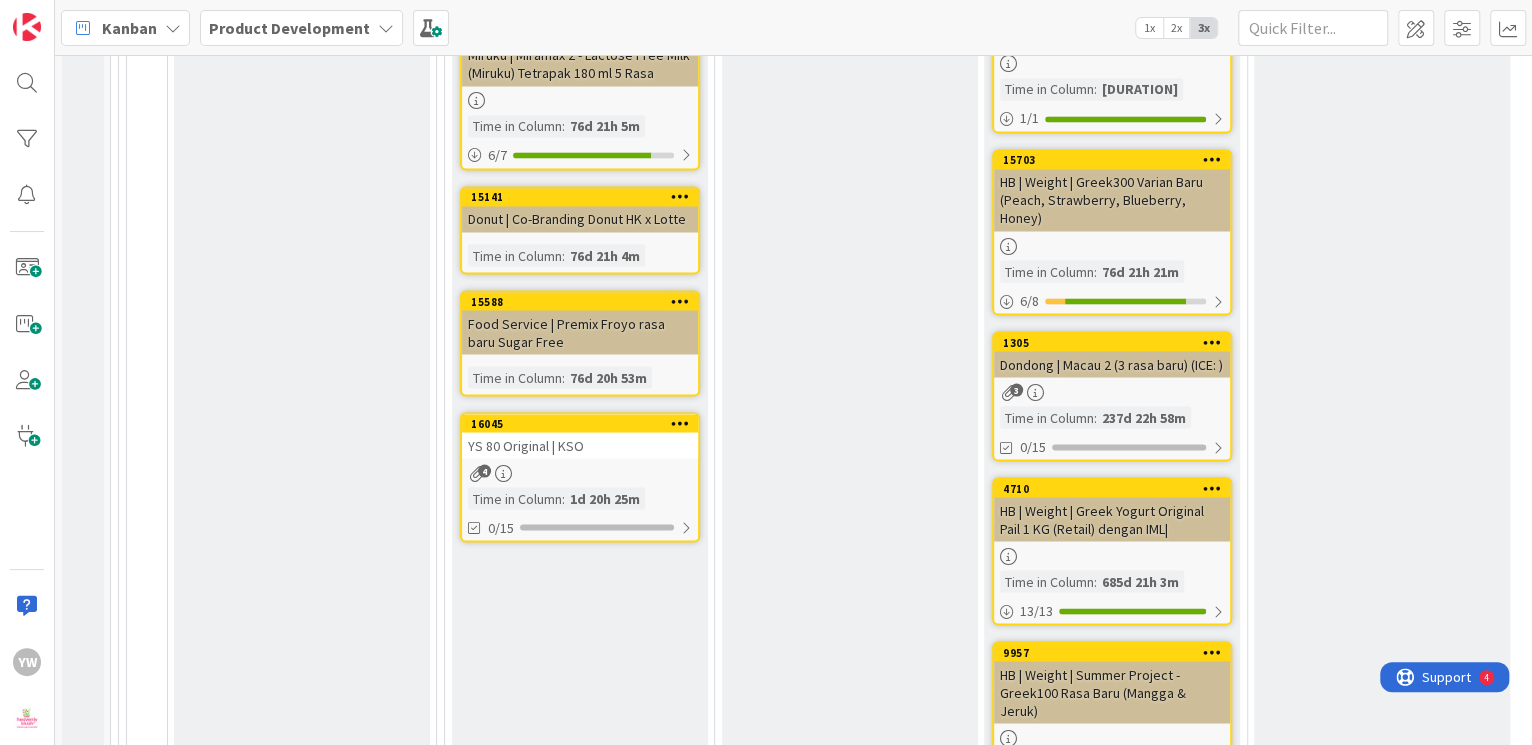 click on "YS 80 Original | KSO" at bounding box center (580, 445) 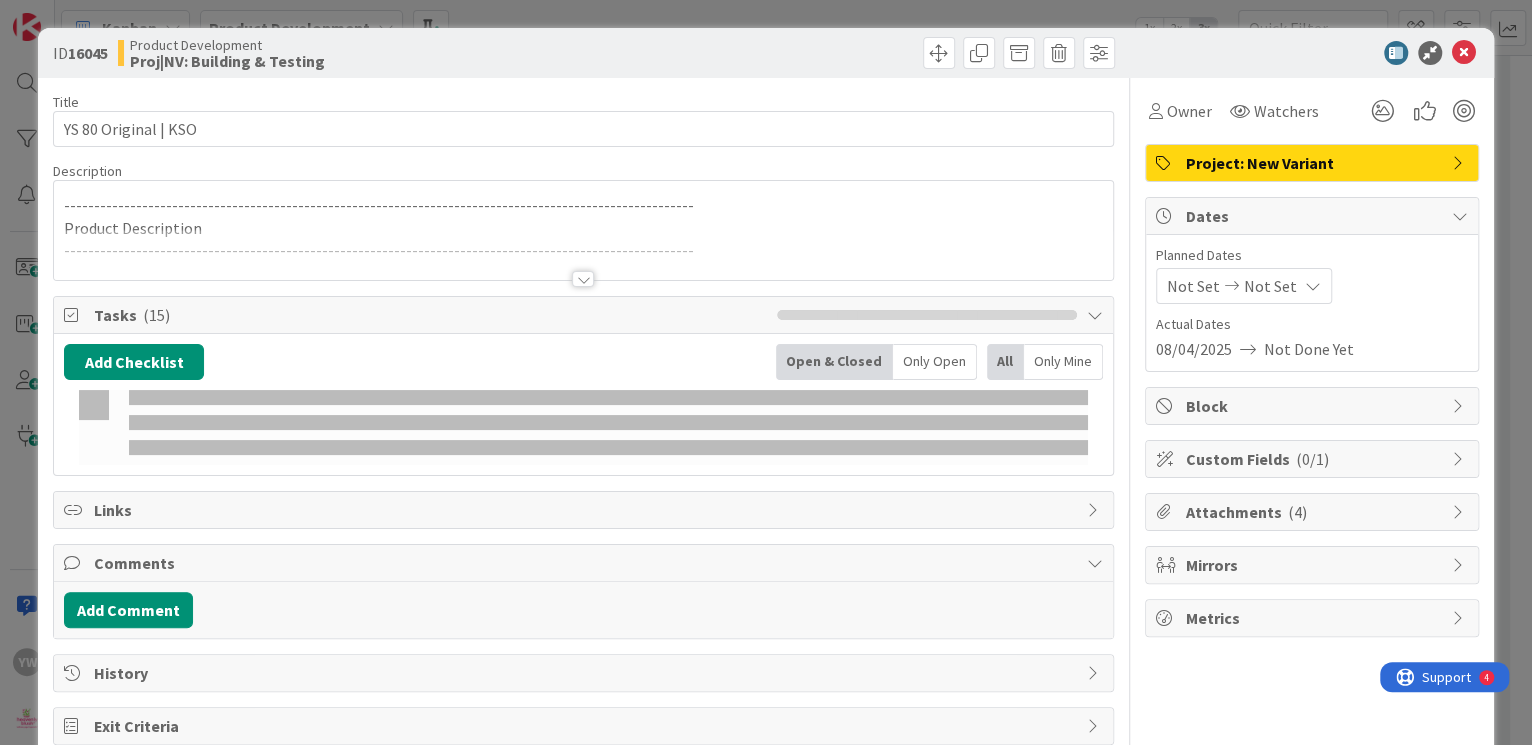 scroll, scrollTop: 0, scrollLeft: 0, axis: both 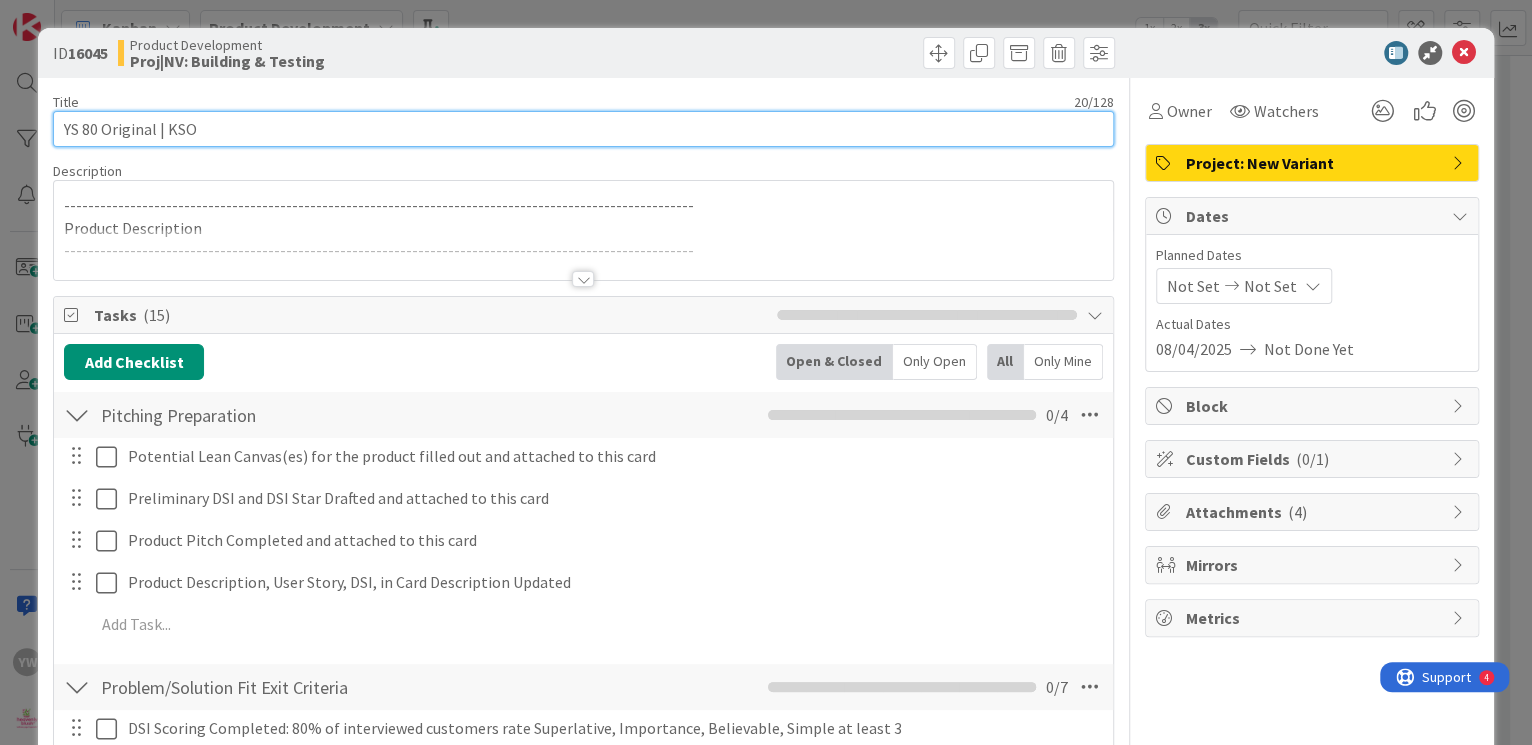 click on "YS 80 Original | KSO" at bounding box center [583, 129] 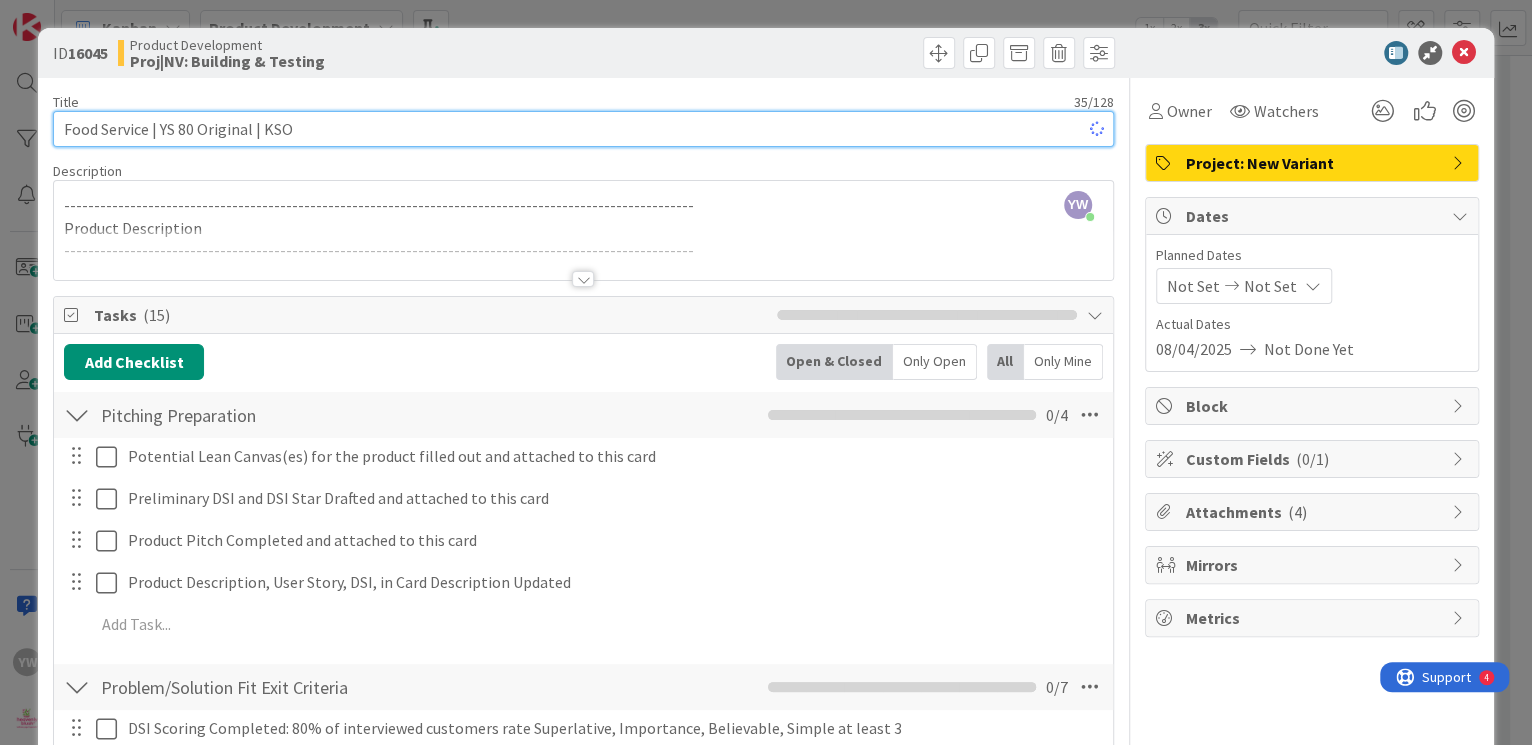 click on "Food Service | YS 80 Original | KSO" at bounding box center (583, 129) 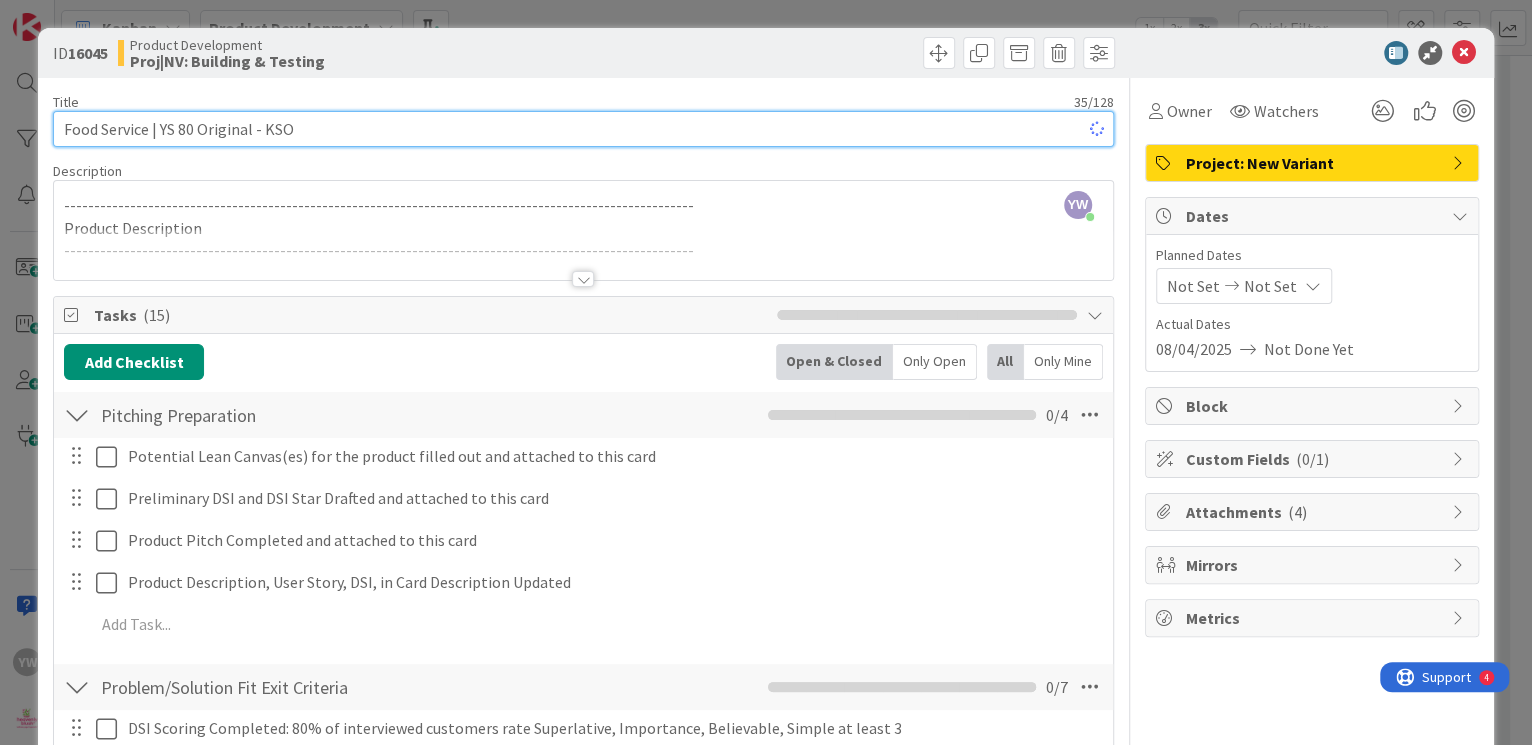 type on "Food Service | YS 80 Original - KSO" 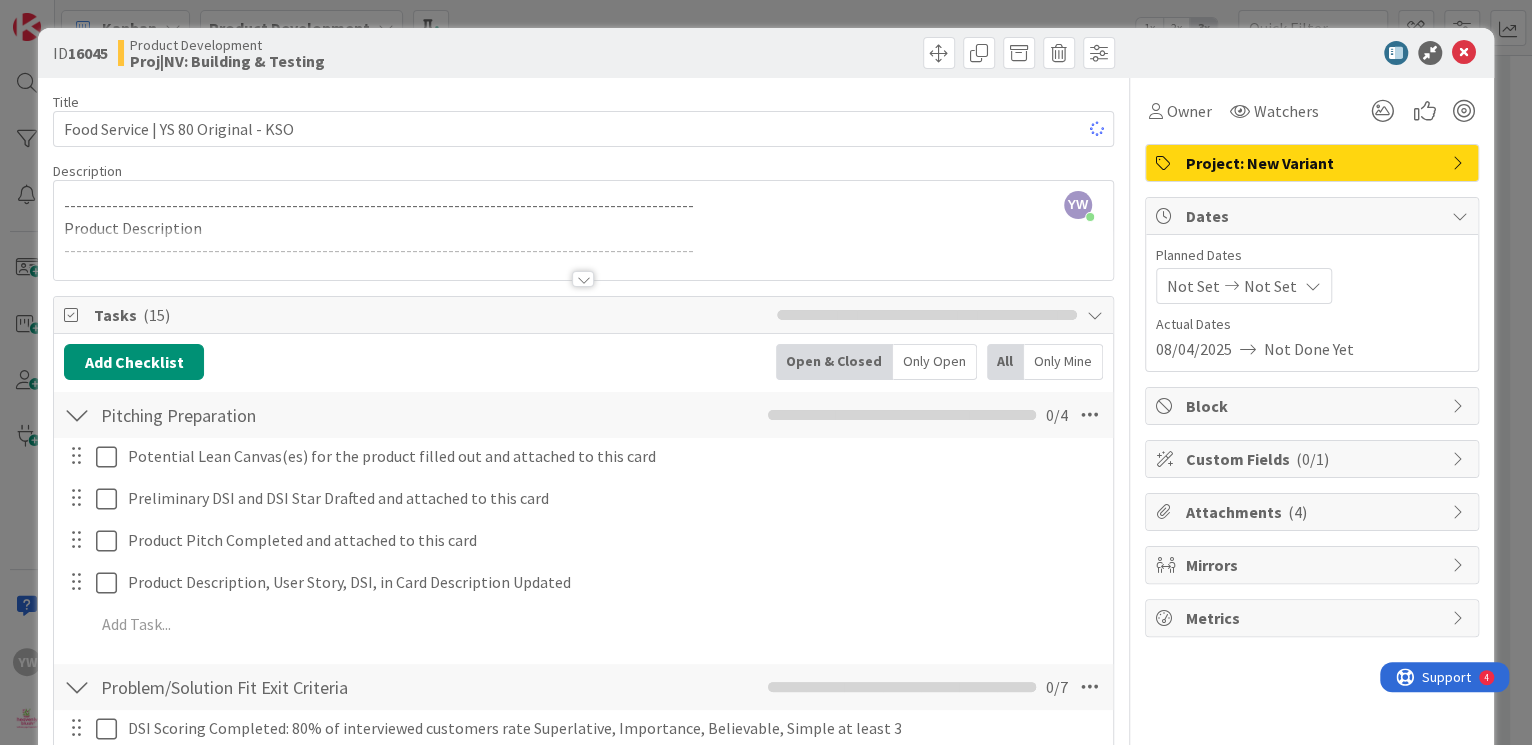 click on "ID  16045 Product Development Proj|NV: Building & Testing Title 35 / 128 Food Service | YS 80 Original - KSO Description YW   [FIRST] [LAST] just joined --------------------------------------------------------------------------------------------------------- Product Description --------------------------------------------------------------------------------------------------------- --------------------------------------------------------------------------------------------------------- USER STORY --------------------------------------------------------------------------------------------------------- Sebagai: <Persona> Saya Ingin: <Problems to be solved> Supaya: <Motivation> --------------------------------------------------------------------------------------------------------- DSI --------------------------------------------------------------------------------------------------------- <Brand > adalah pilihan #1 untuk <Specialty Category>, karena <Brand> <Reason it's number one> BrandScript One Liner Ease:" at bounding box center (766, 372) 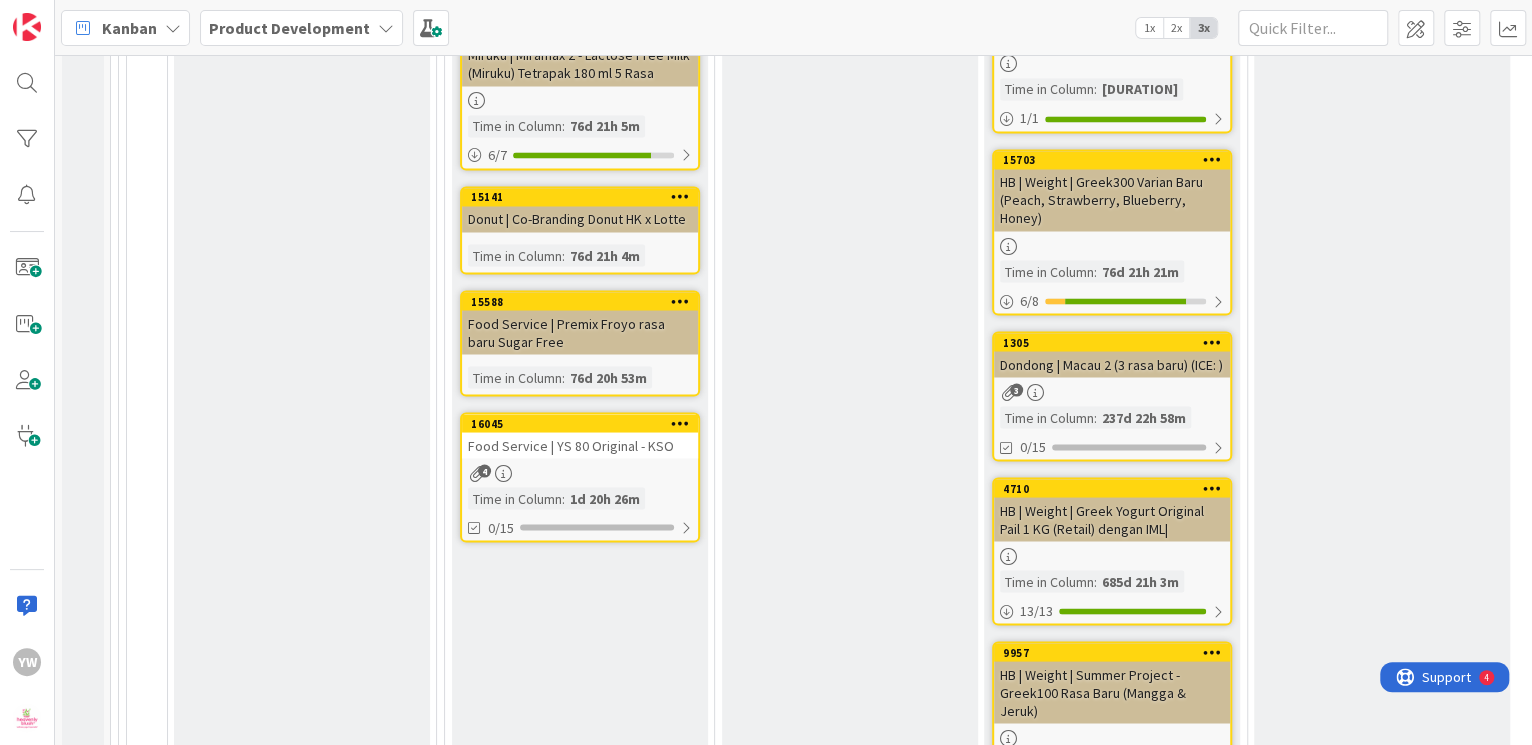 scroll, scrollTop: 0, scrollLeft: 0, axis: both 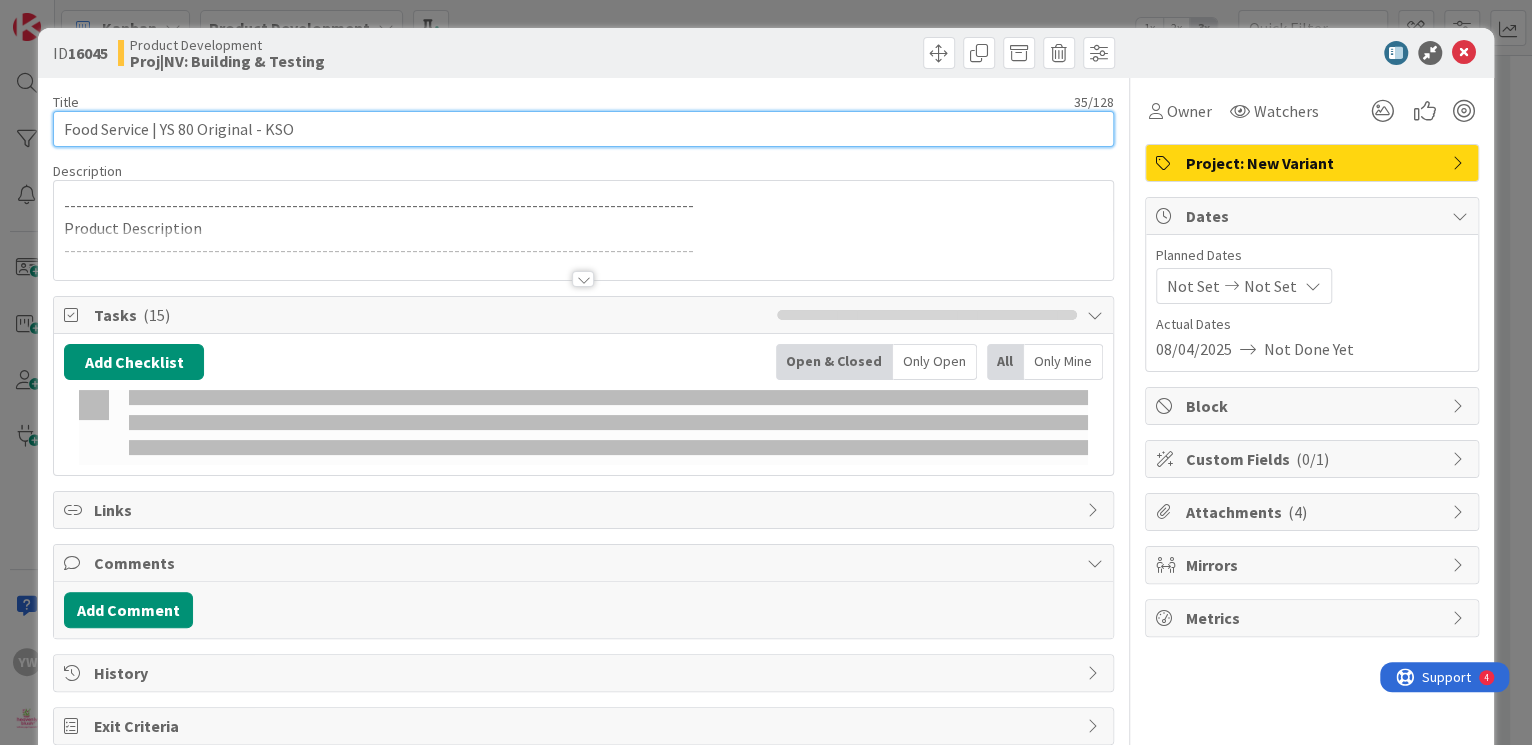 click on "Food Service | YS 80 Original - KSO" at bounding box center (583, 129) 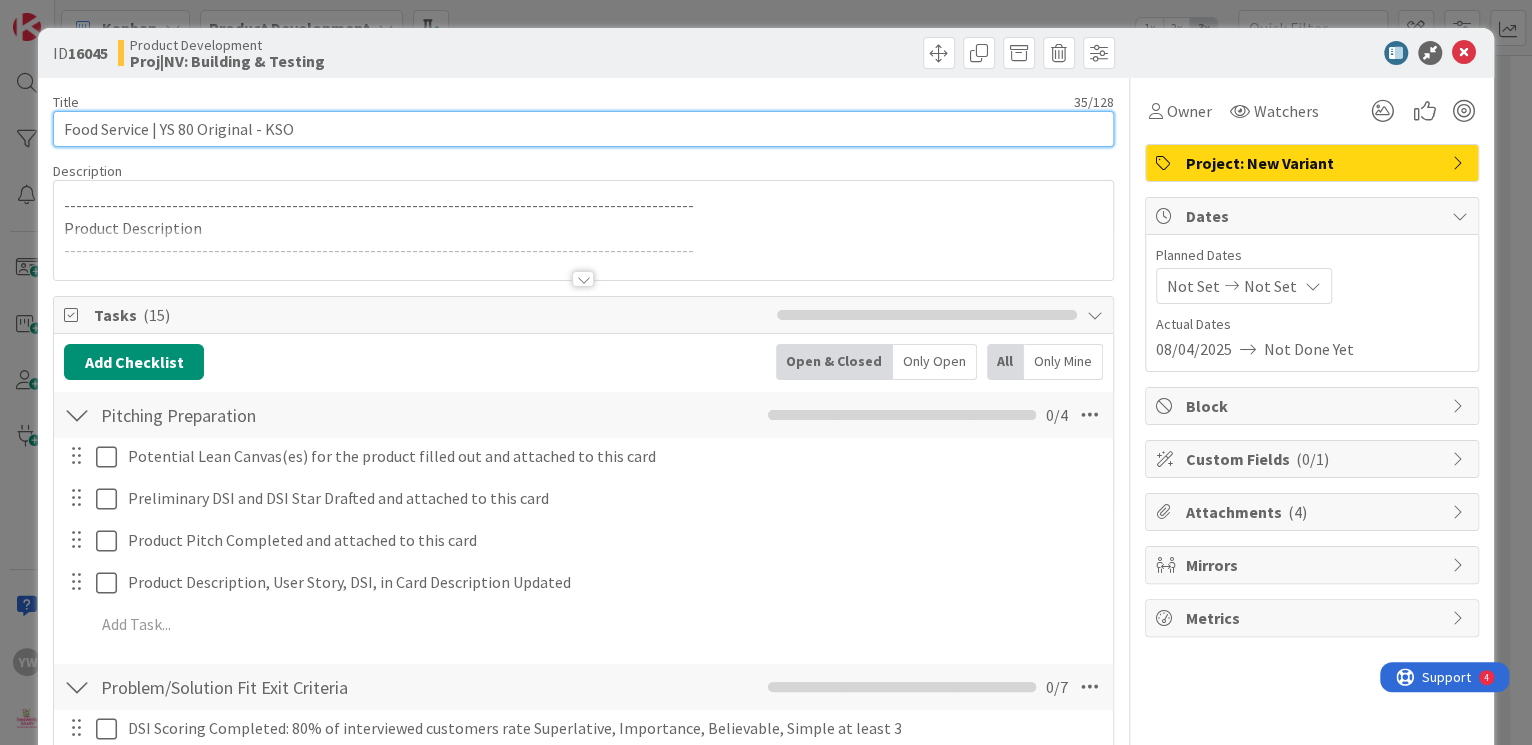 click on "Food Service | YS 80 Original - KSO" at bounding box center [583, 129] 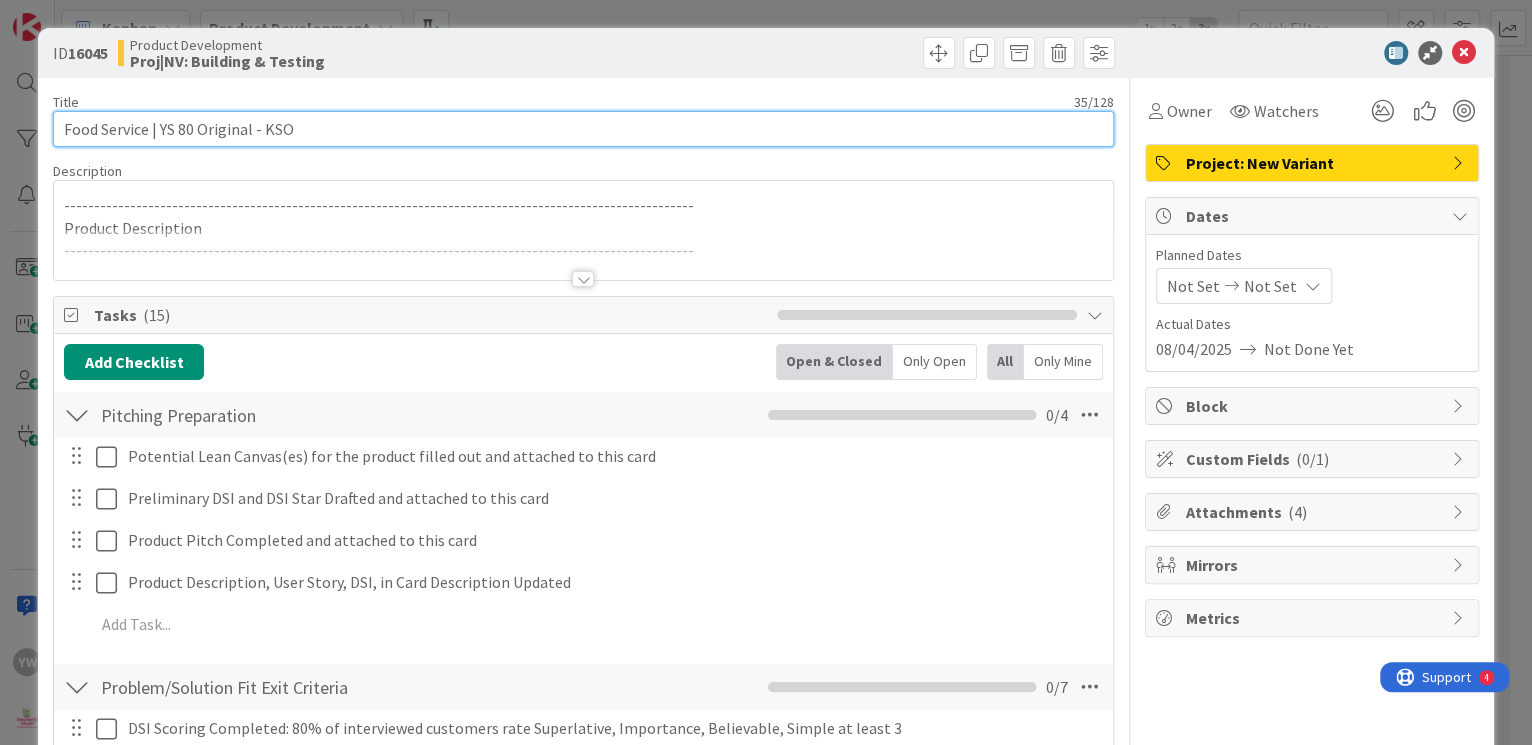 scroll, scrollTop: 0, scrollLeft: 0, axis: both 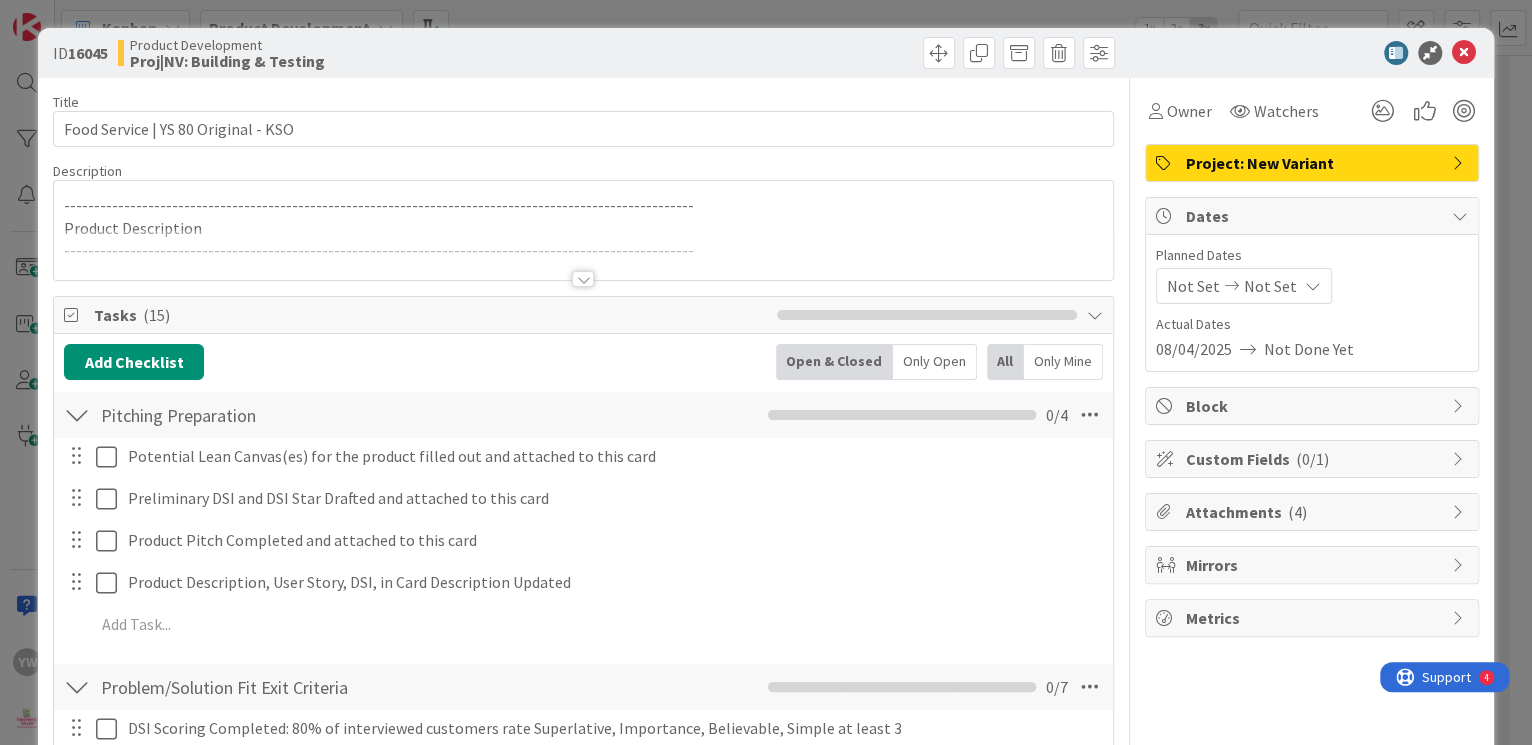 click on "ID  16045 Product Development Proj|NV: Building & Testing Title 35 / 128 Food Service | YS 80 Original - KSO Description --------------------------------------------------------------------------------------------------------- Product Description --------------------------------------------------------------------------------------------------------- --------------------------------------------------------------------------------------------------------- USER STORY --------------------------------------------------------------------------------------------------------- Sebagai: <Persona> Saya Ingin: <Problems to be solved> Supaya: <Motivation> --------------------------------------------------------------------------------------------------------- DSI --------------------------------------------------------------------------------------------------------- <Brand > adalah pilihan #1 untuk <Specialty Category>, karena <Brand> <Reason it's number one> BrandScript One Liner ICE SCORE: Impact: Confidence: Ease: (" at bounding box center (766, 372) 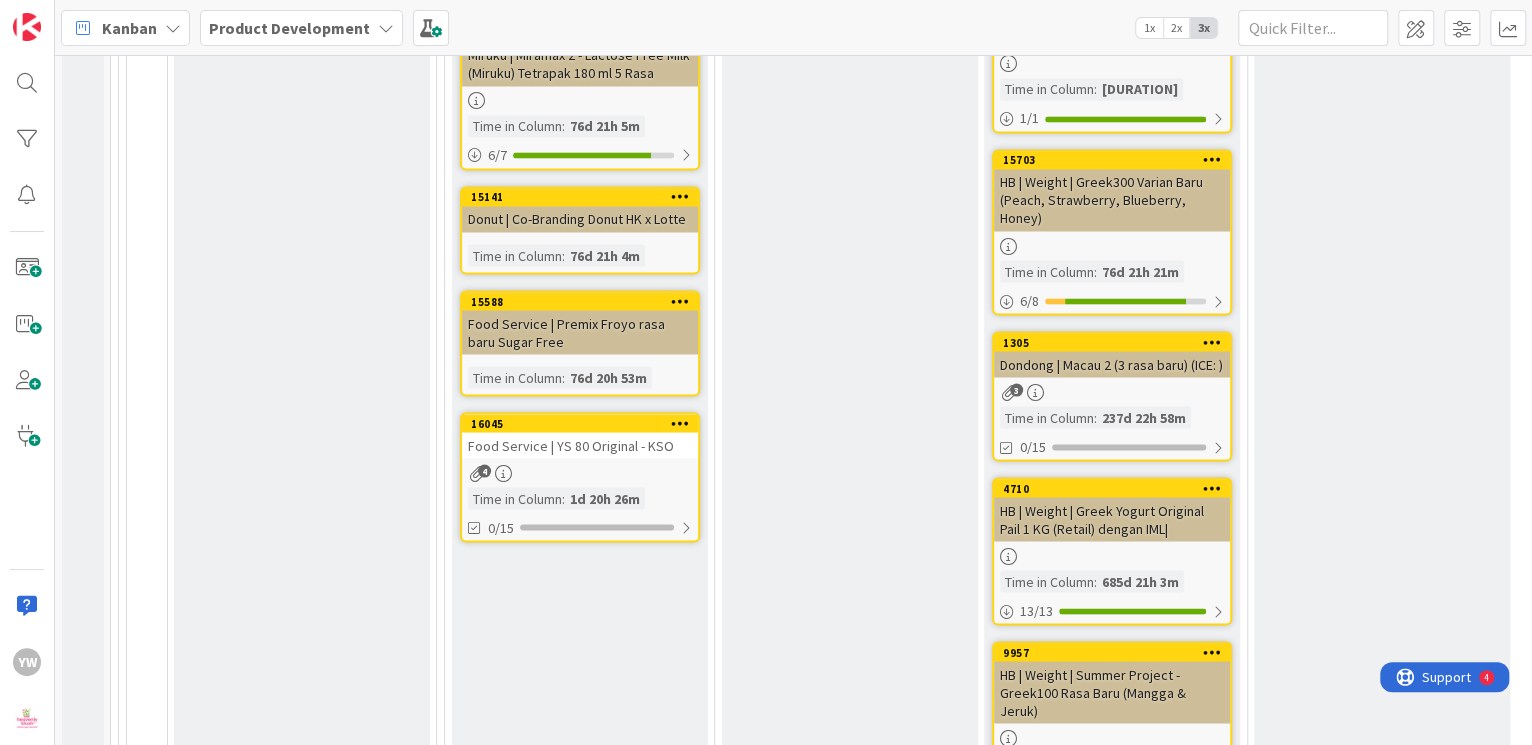 scroll, scrollTop: 0, scrollLeft: 0, axis: both 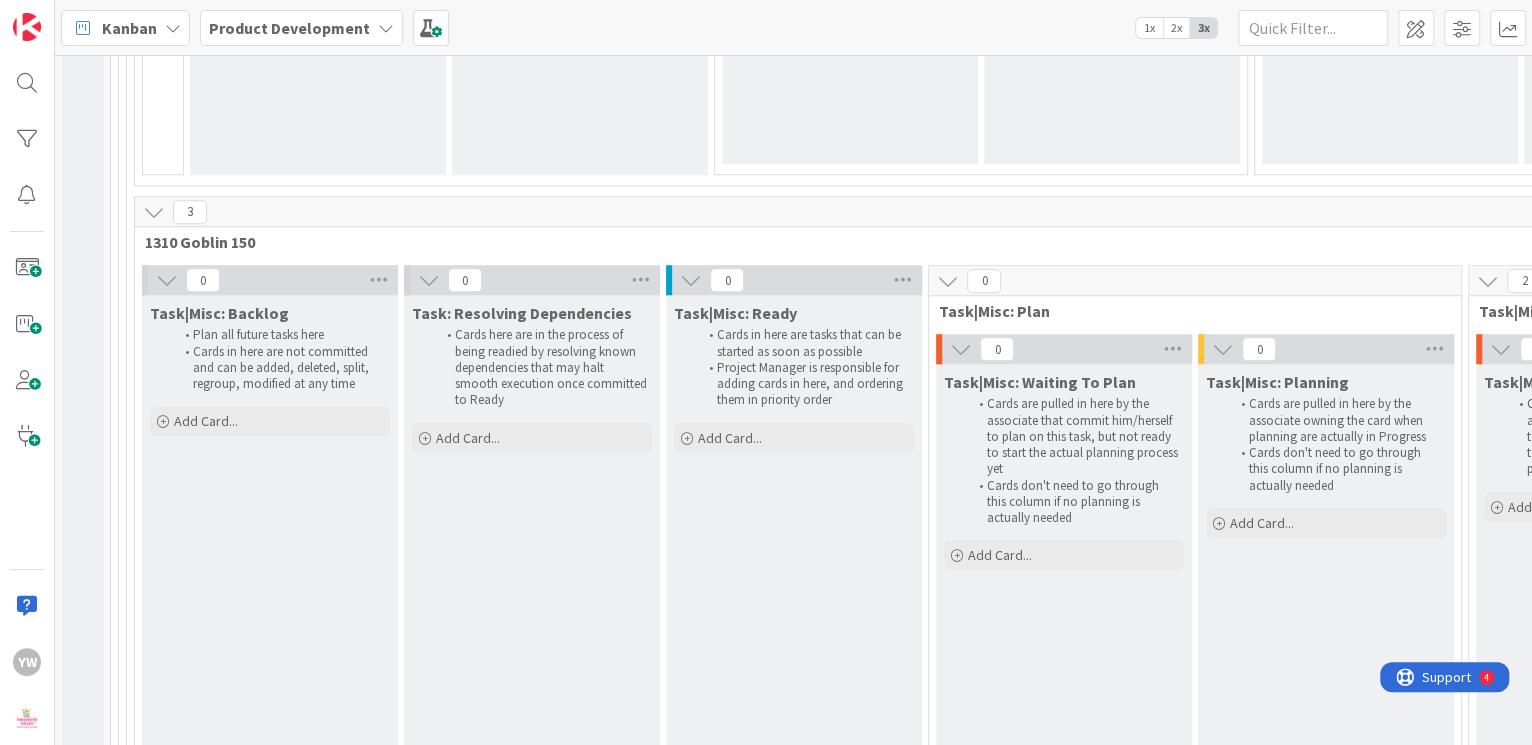 click on "1x" at bounding box center [1149, 28] 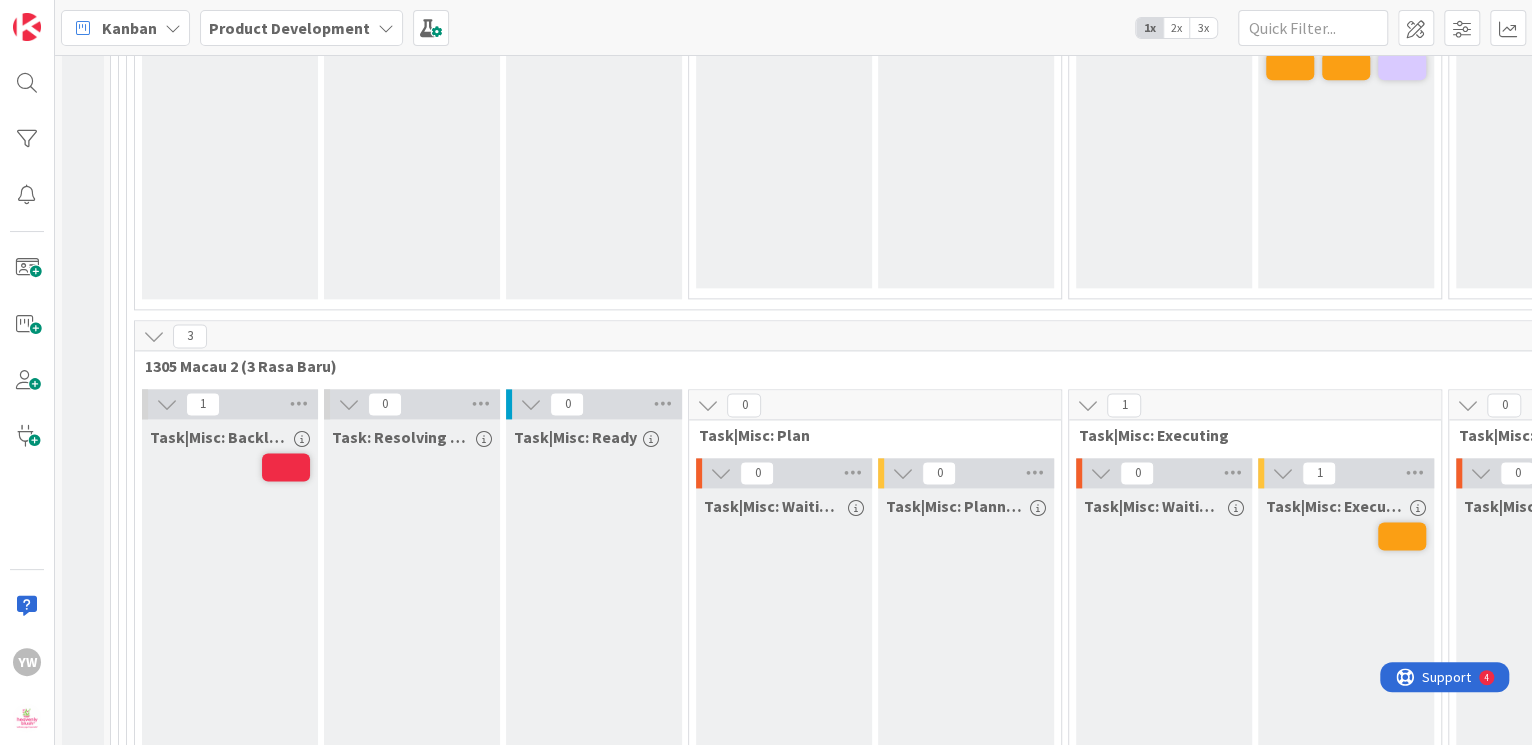 scroll, scrollTop: 6249, scrollLeft: 0, axis: vertical 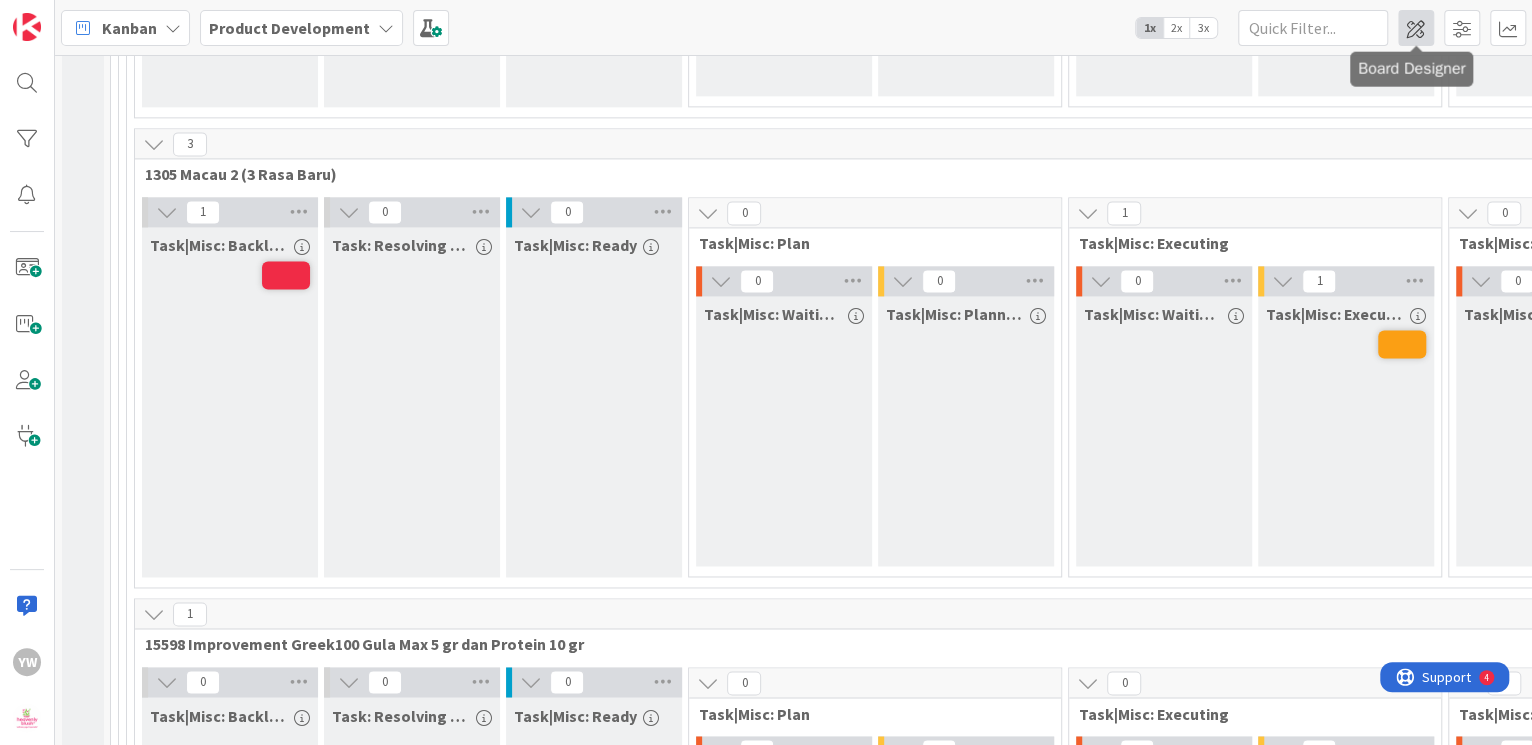 click at bounding box center (1416, 28) 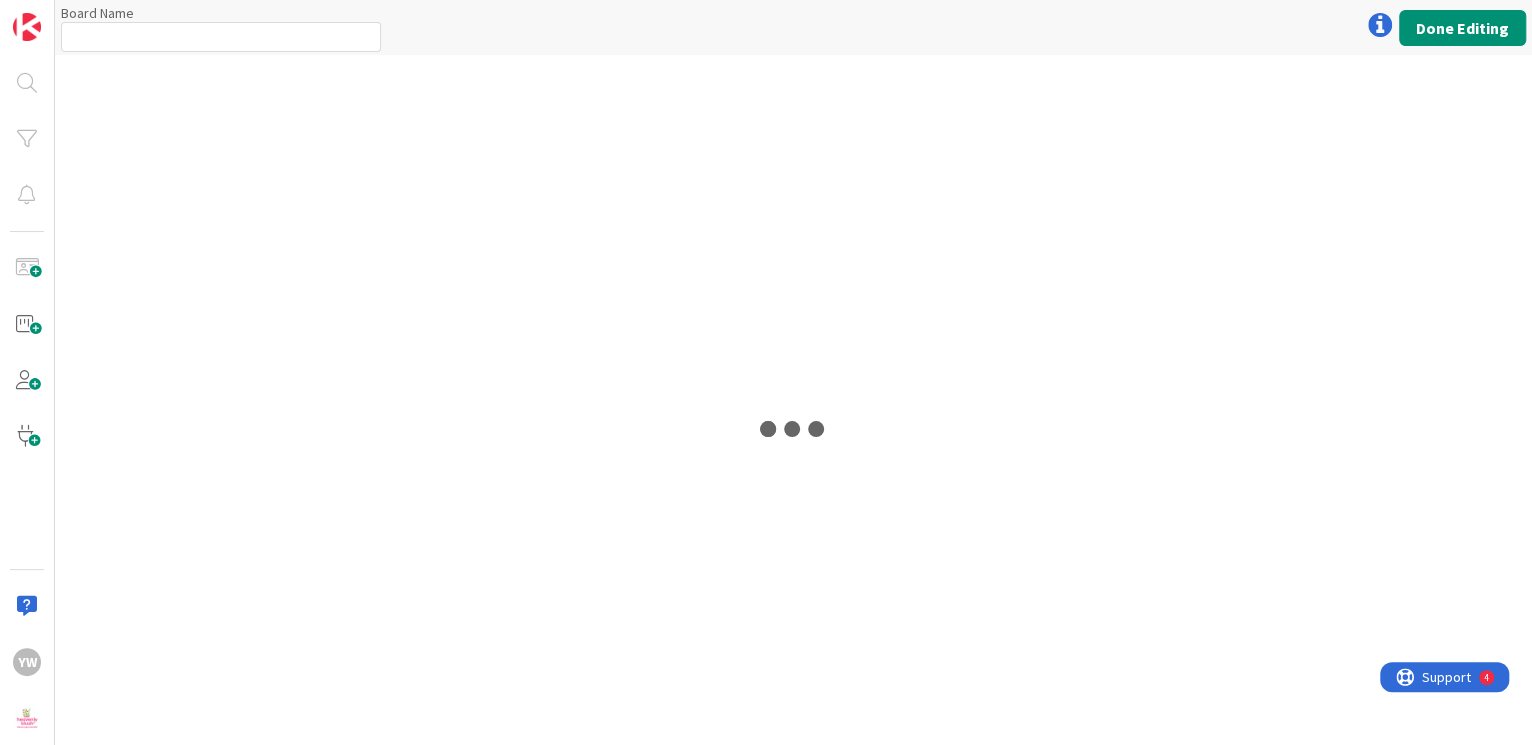 scroll, scrollTop: 0, scrollLeft: 0, axis: both 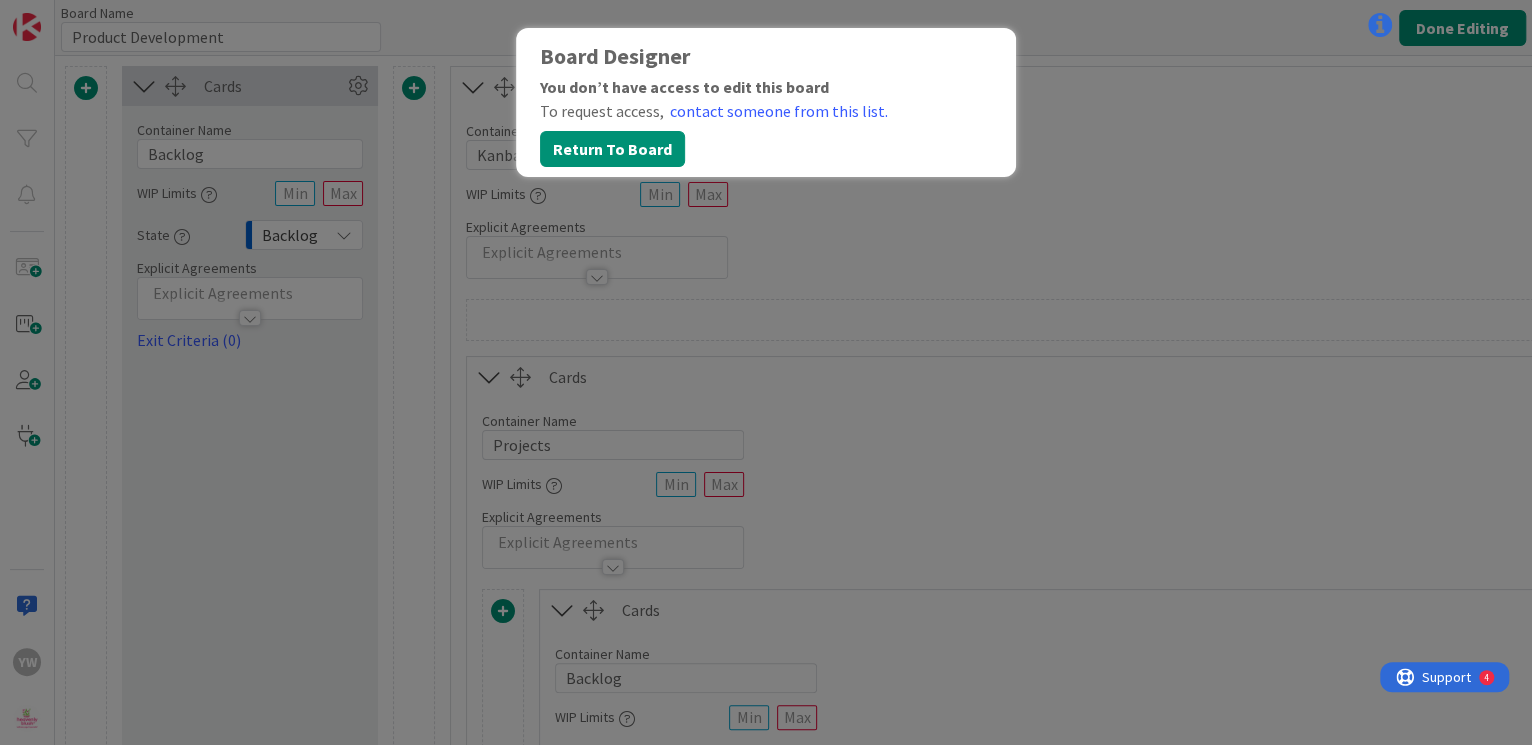 type on "Product Development" 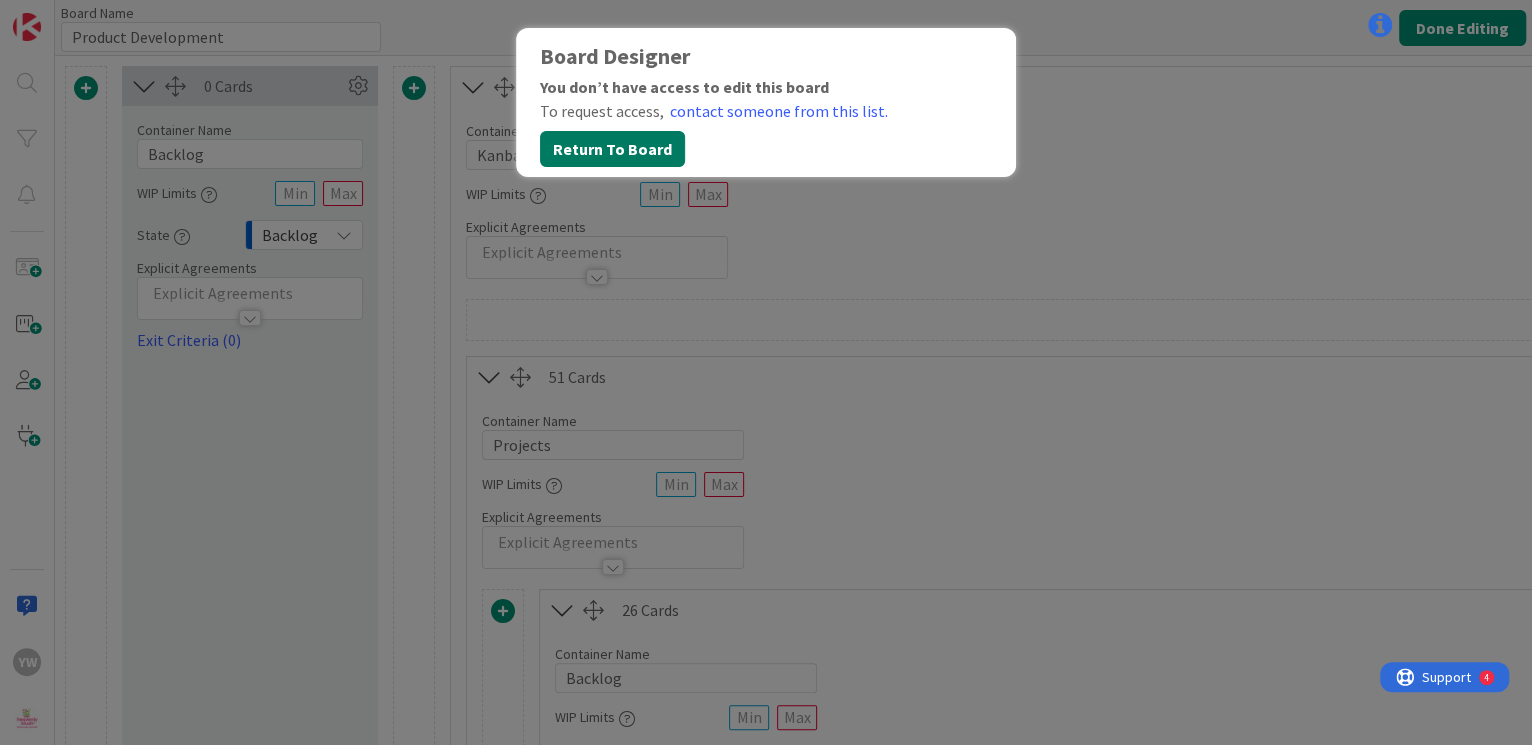 click on "Return To Board" at bounding box center [612, 149] 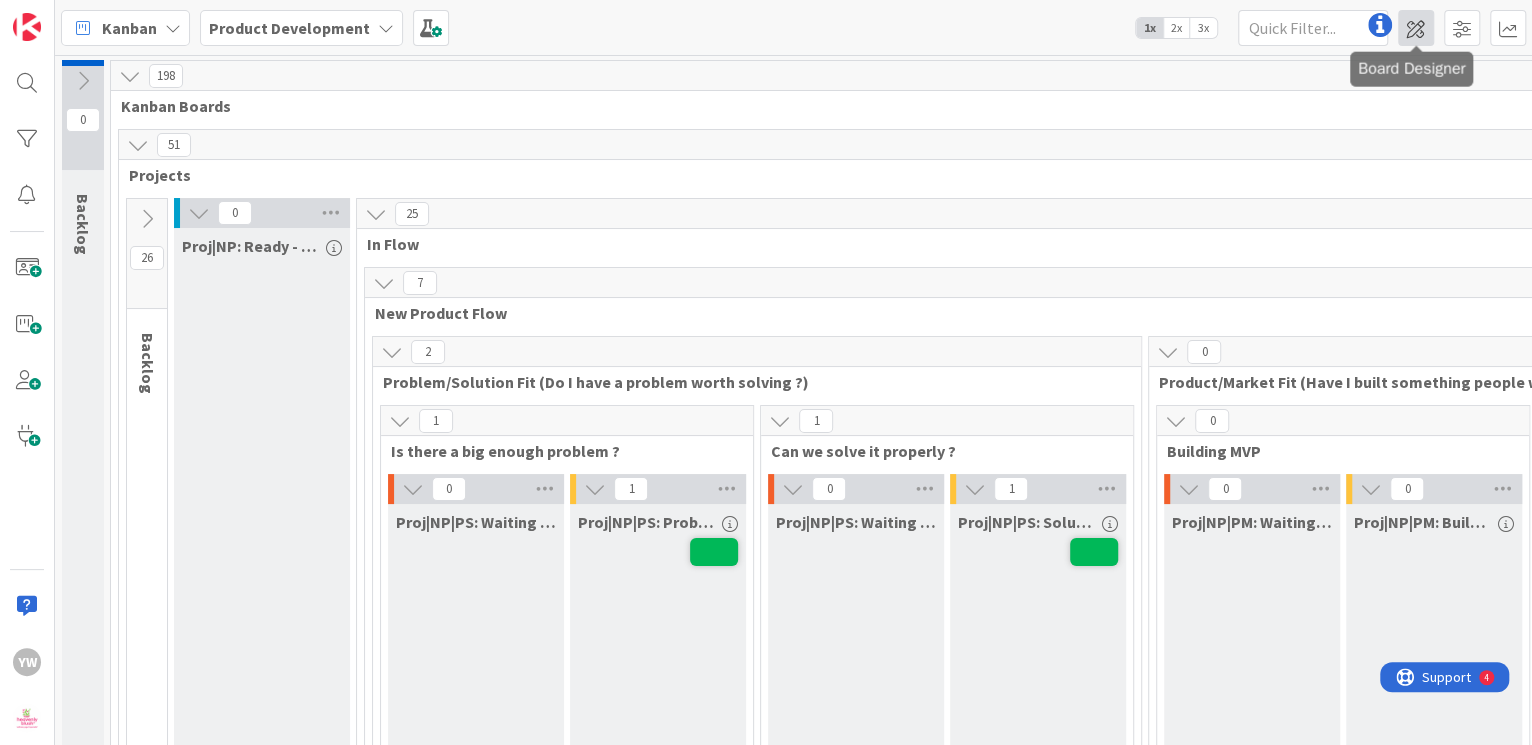 click at bounding box center [1416, 28] 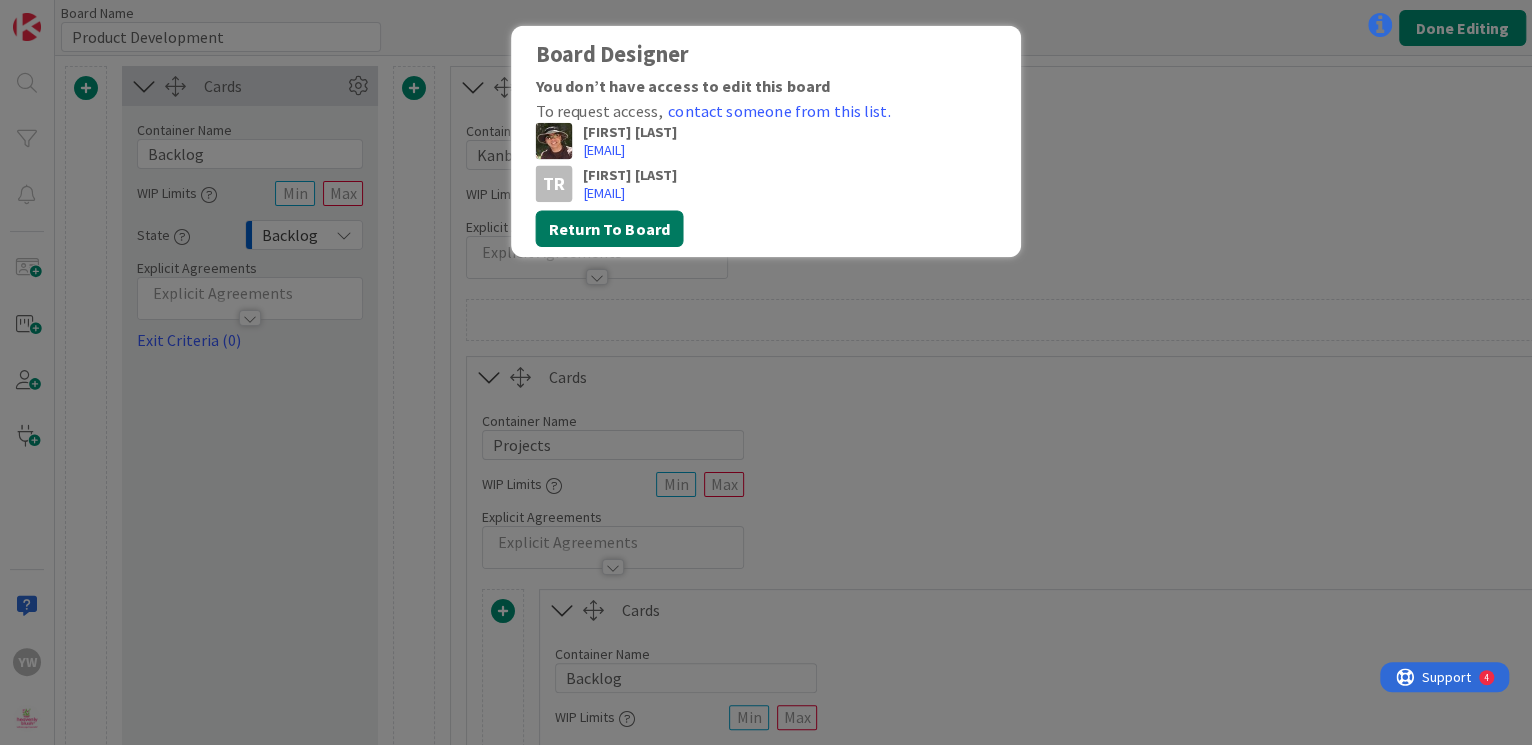 click on "Return To Board" at bounding box center [609, 228] 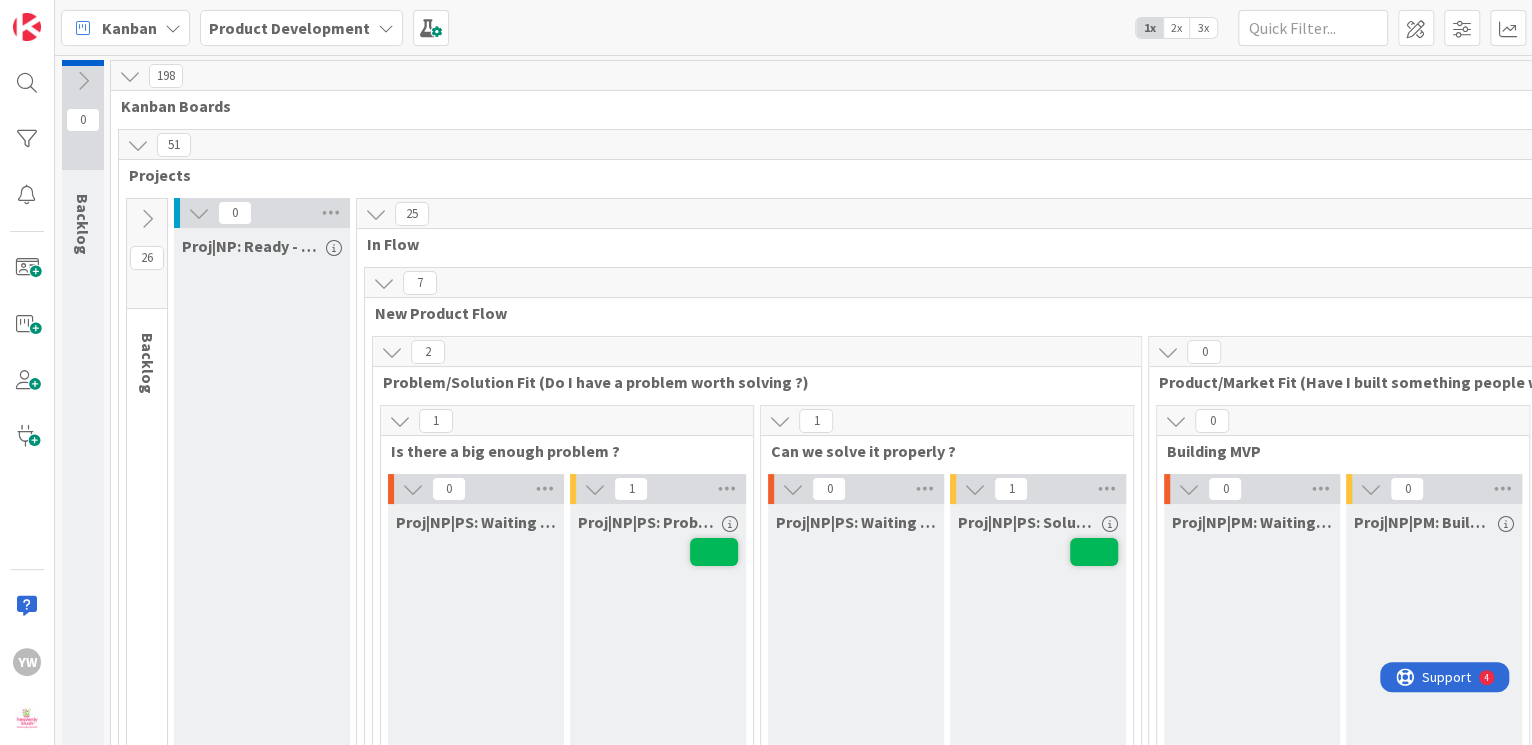 scroll, scrollTop: 15659, scrollLeft: 0, axis: vertical 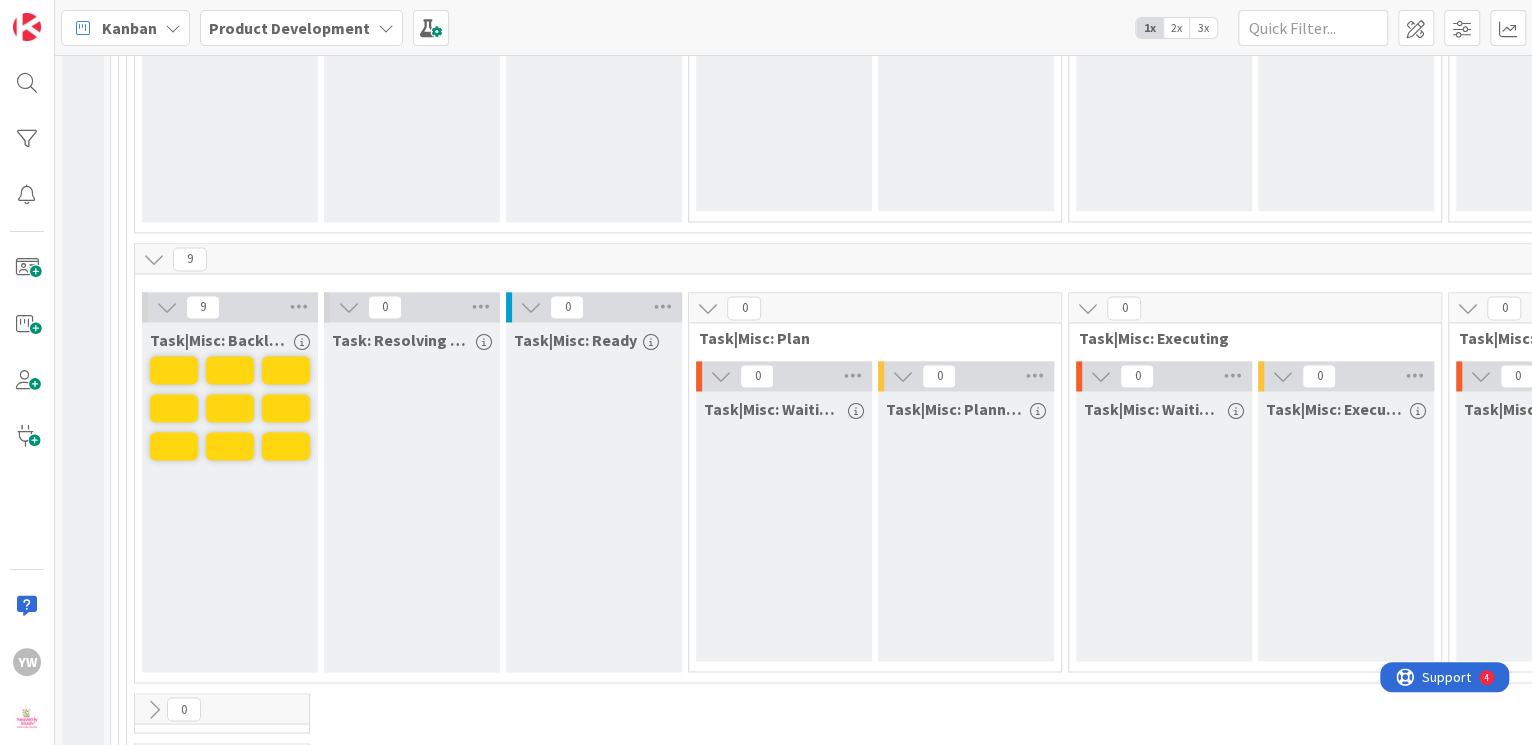click on "2x" at bounding box center (1176, 28) 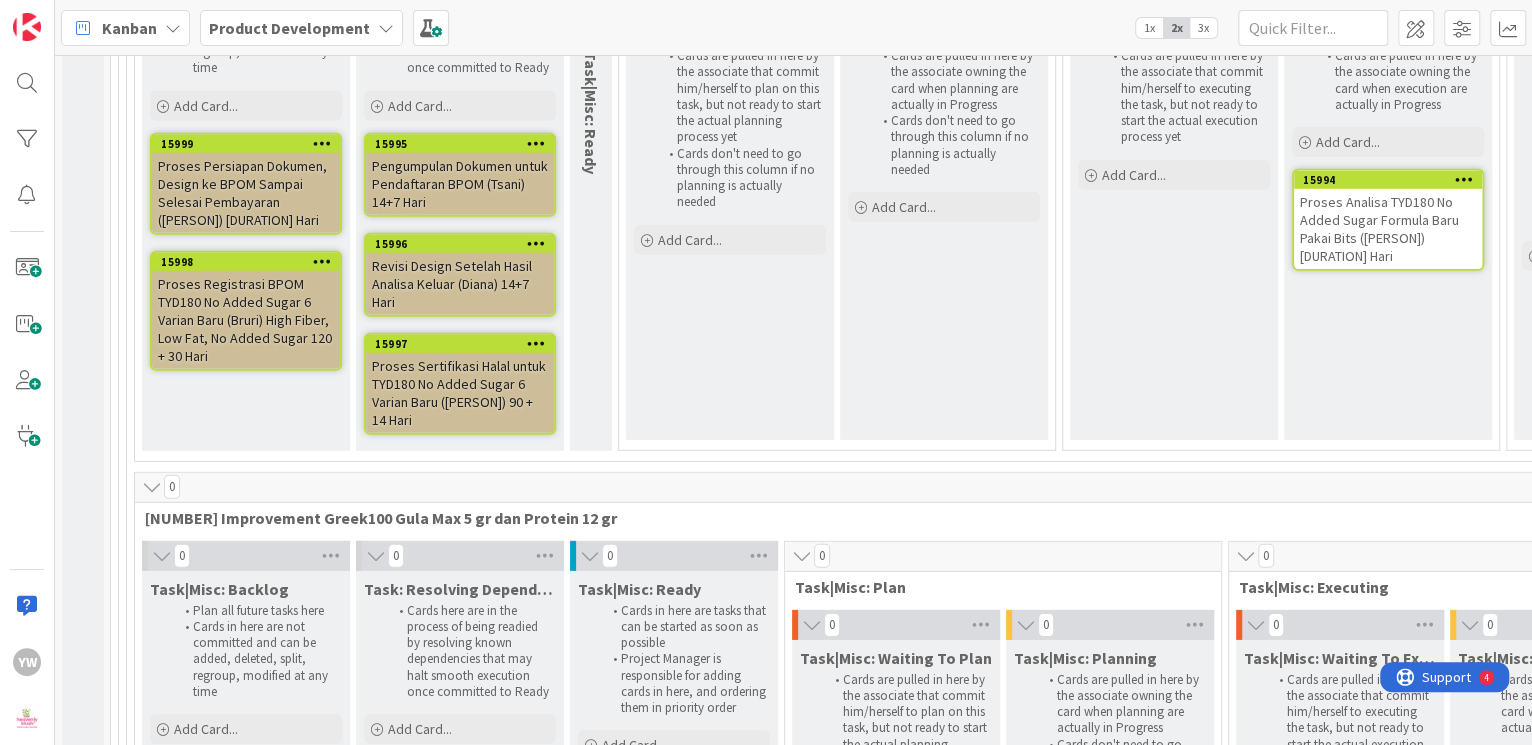 scroll, scrollTop: 16534, scrollLeft: 0, axis: vertical 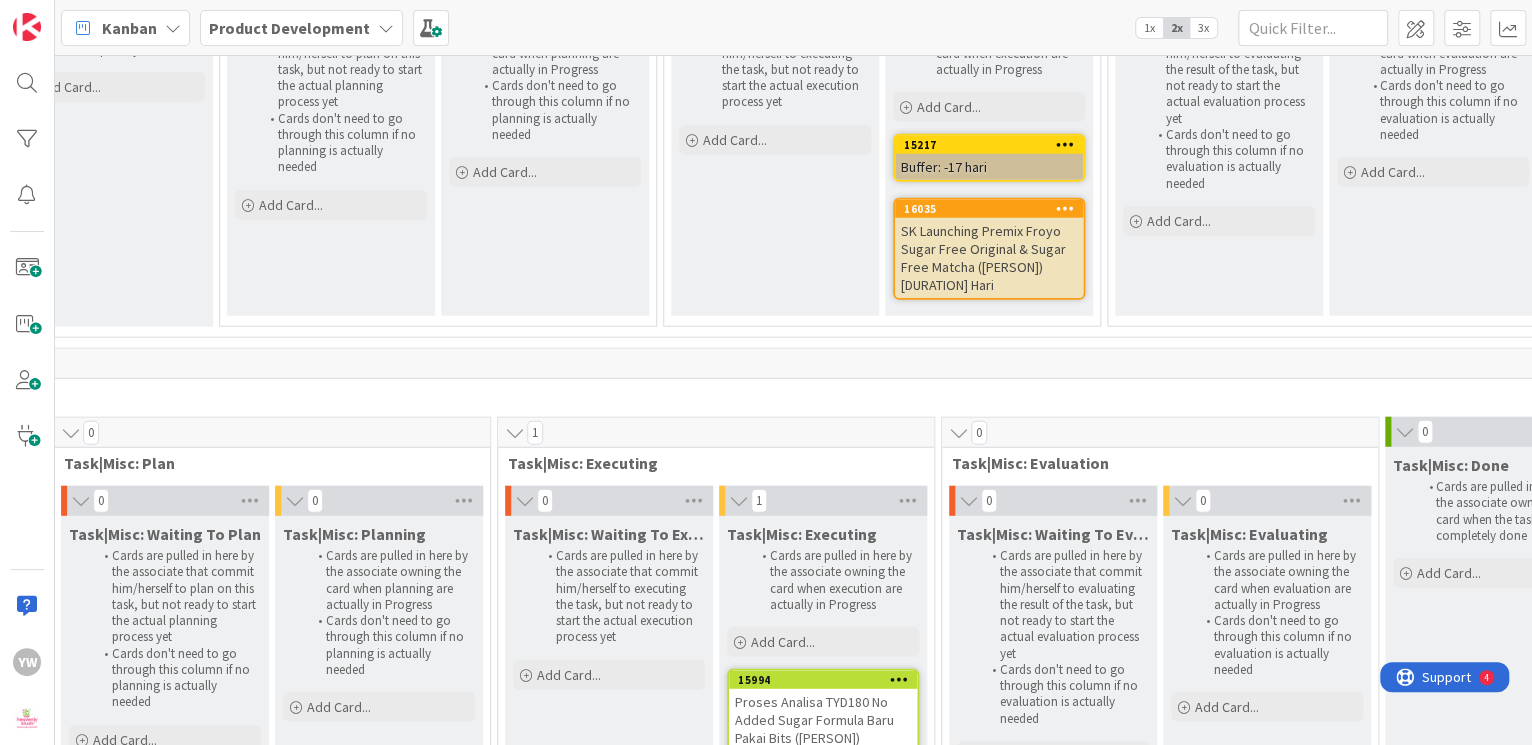 click on "Proses Analisa TYD180 No Added Sugar Formula Baru Pakai Bits ([PERSON]) [DURATION] Hari" at bounding box center (823, 729) 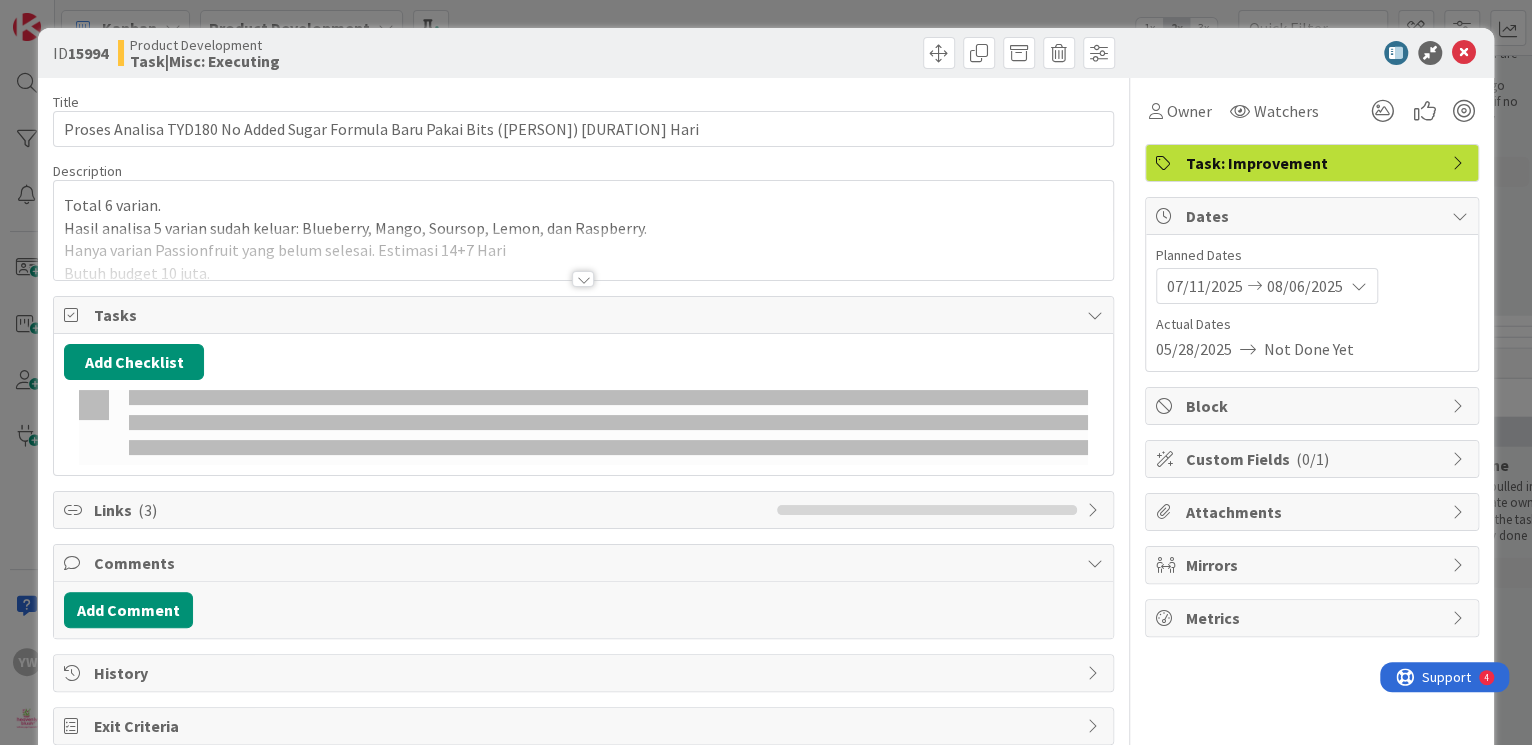 scroll, scrollTop: 0, scrollLeft: 0, axis: both 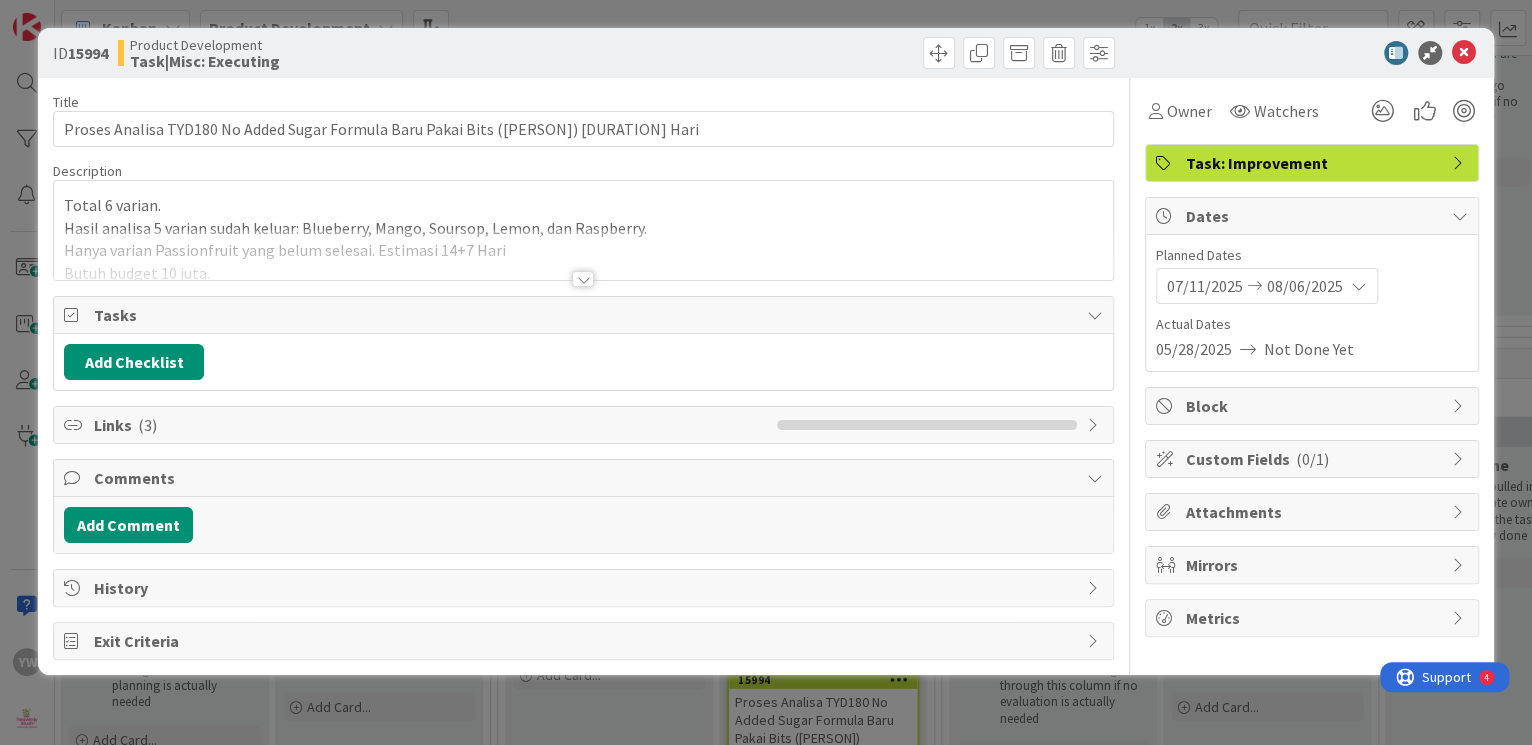 click at bounding box center (583, 279) 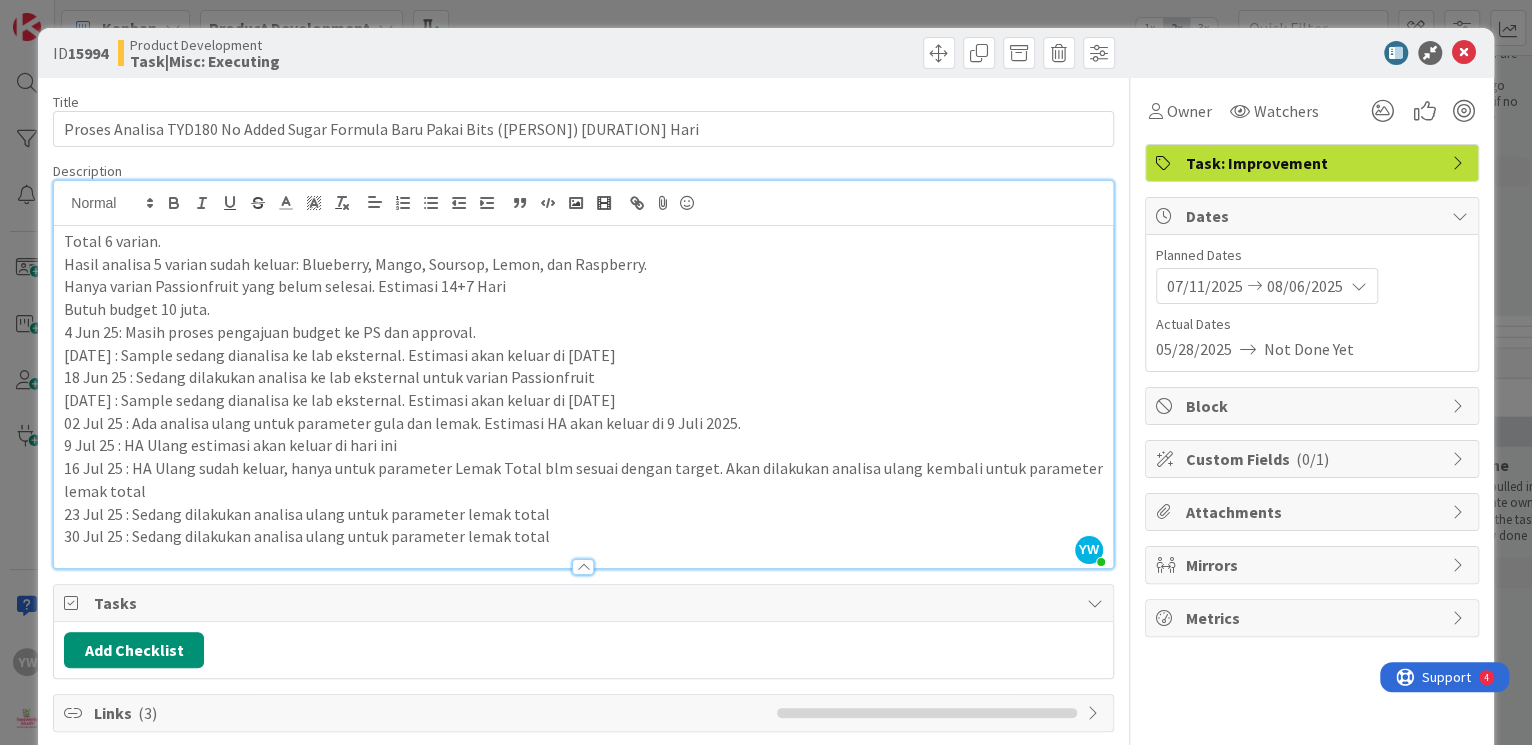 click on "30 Jul 25 : Sedang dilakukan analisa ulang untuk parameter lemak total" at bounding box center [583, 536] 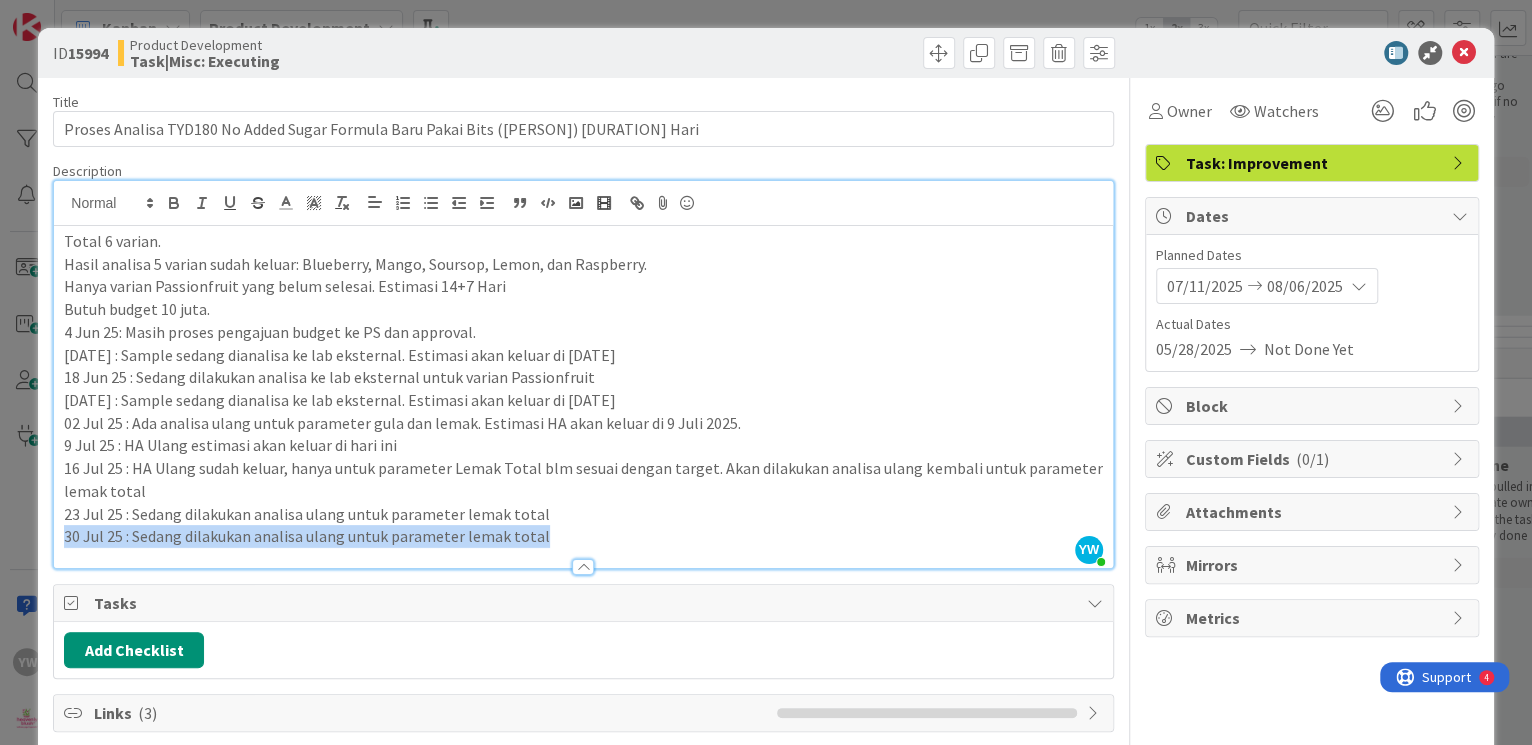 drag, startPoint x: 544, startPoint y: 539, endPoint x: 28, endPoint y: 540, distance: 516.001 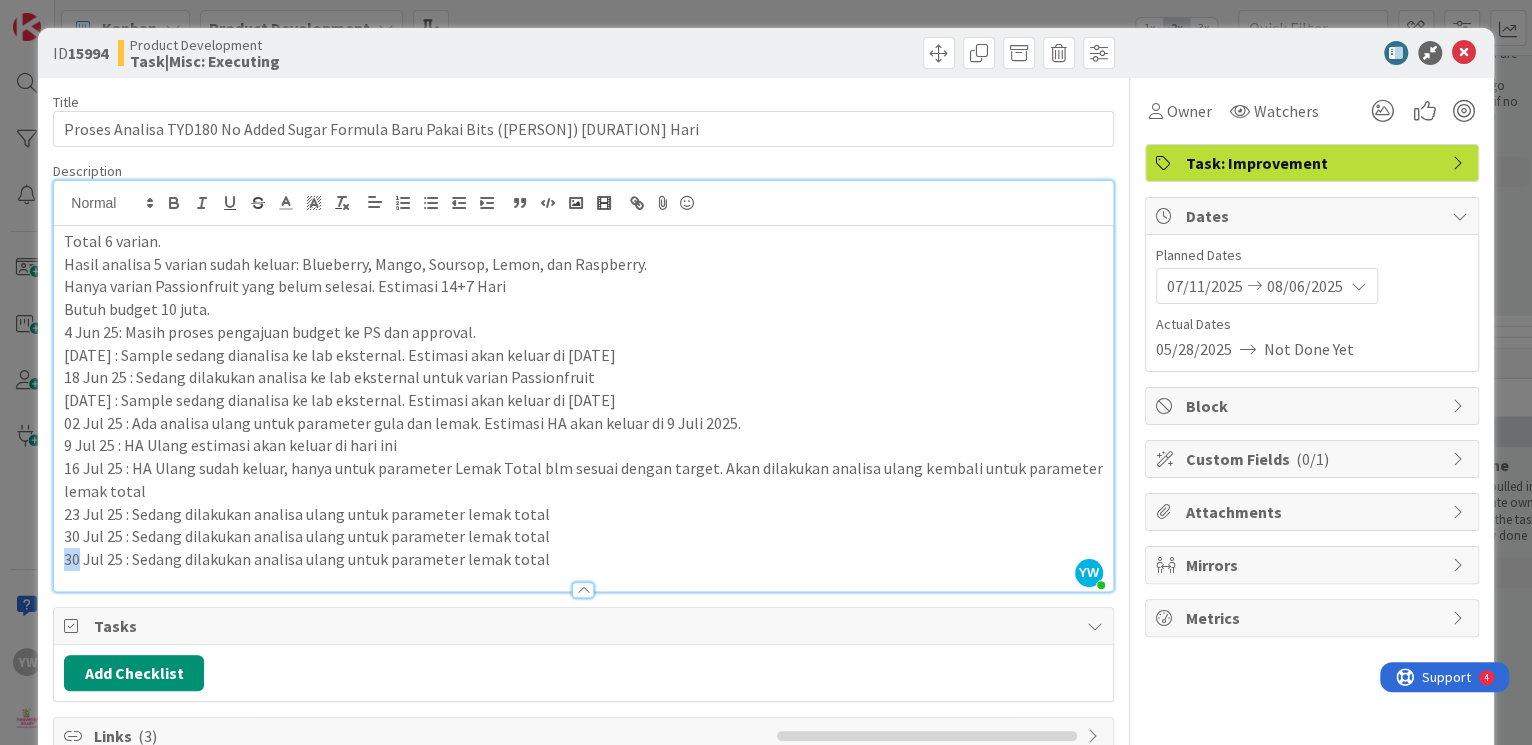 drag, startPoint x: 80, startPoint y: 557, endPoint x: 58, endPoint y: 556, distance: 22.022715 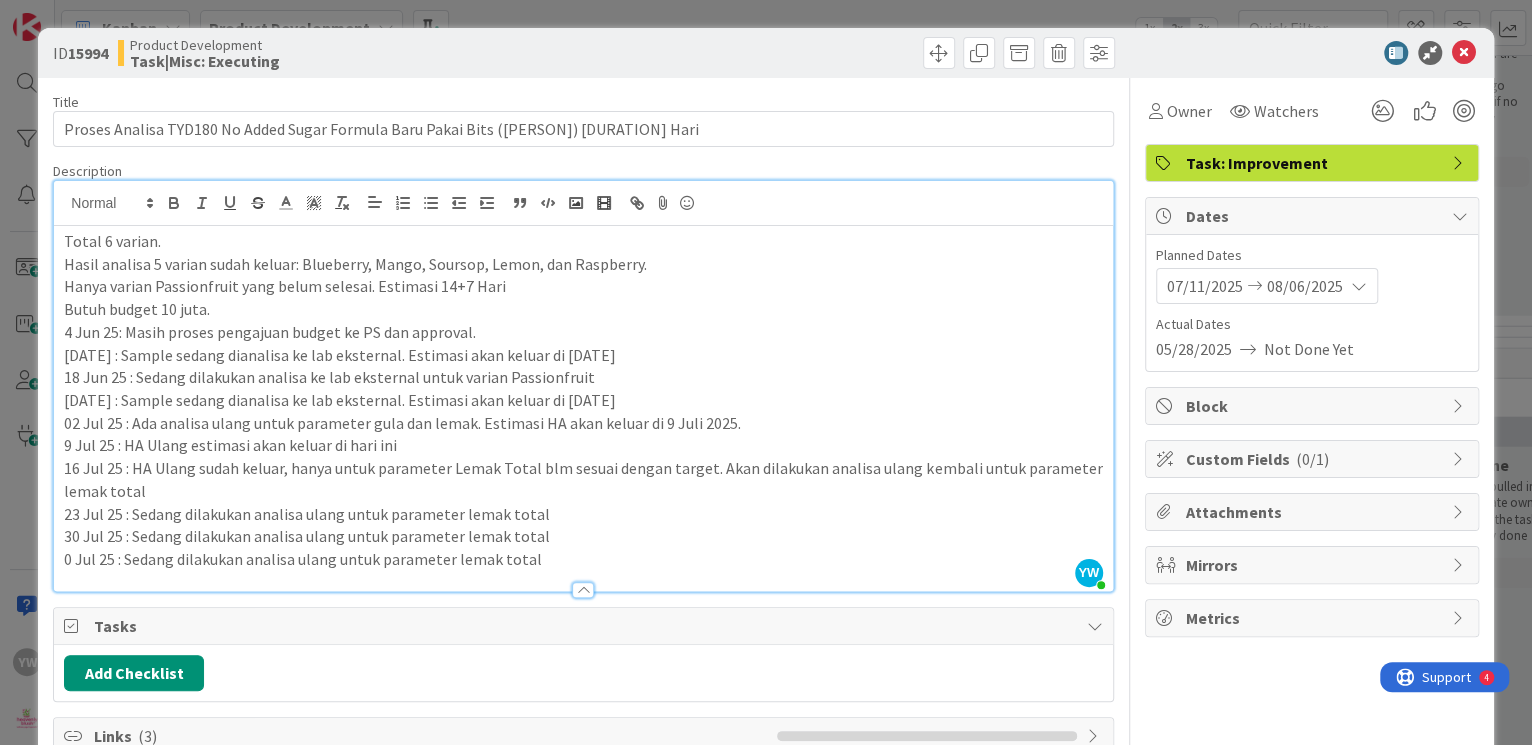 type 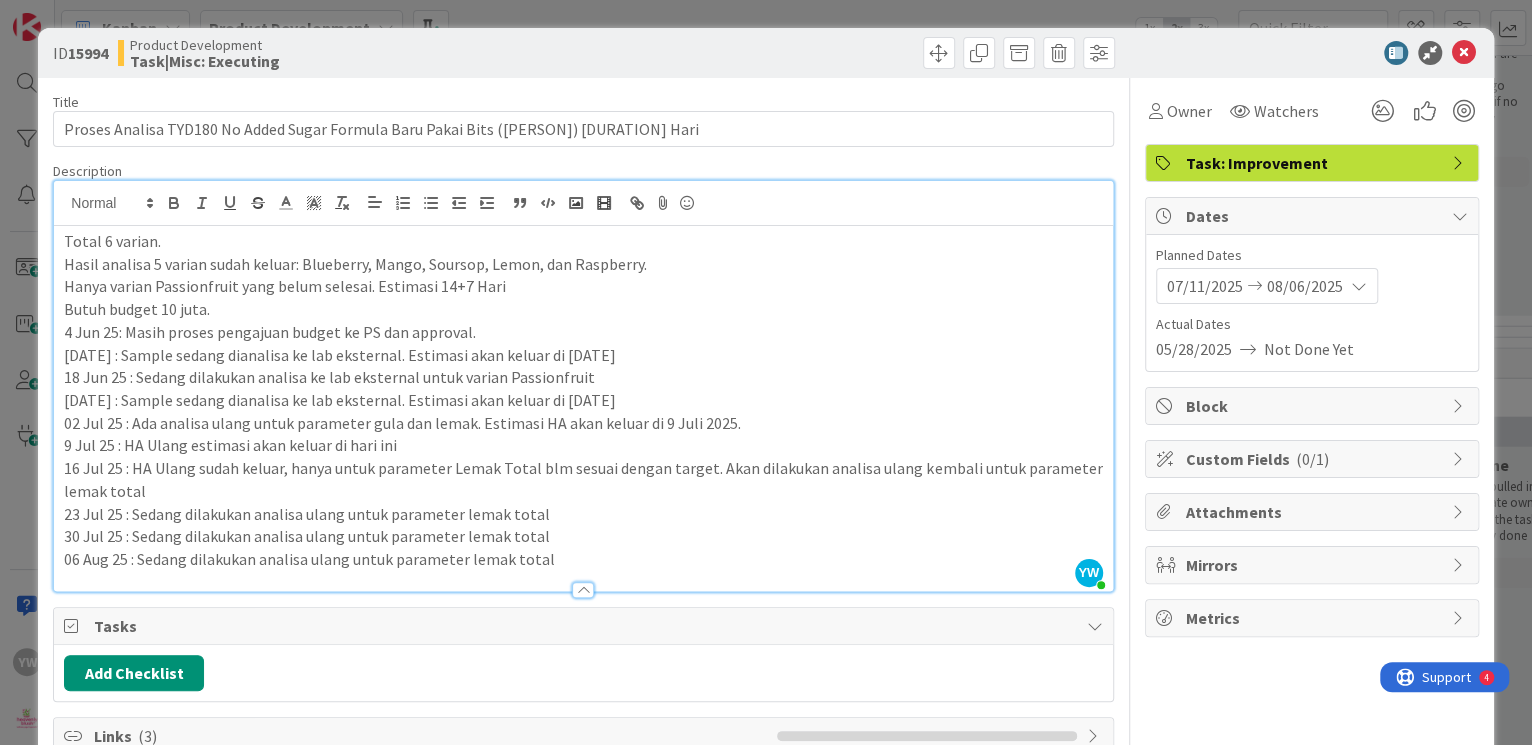 click on "06 Aug 25 : Sedang dilakukan analisa ulang untuk parameter lemak total" at bounding box center [583, 559] 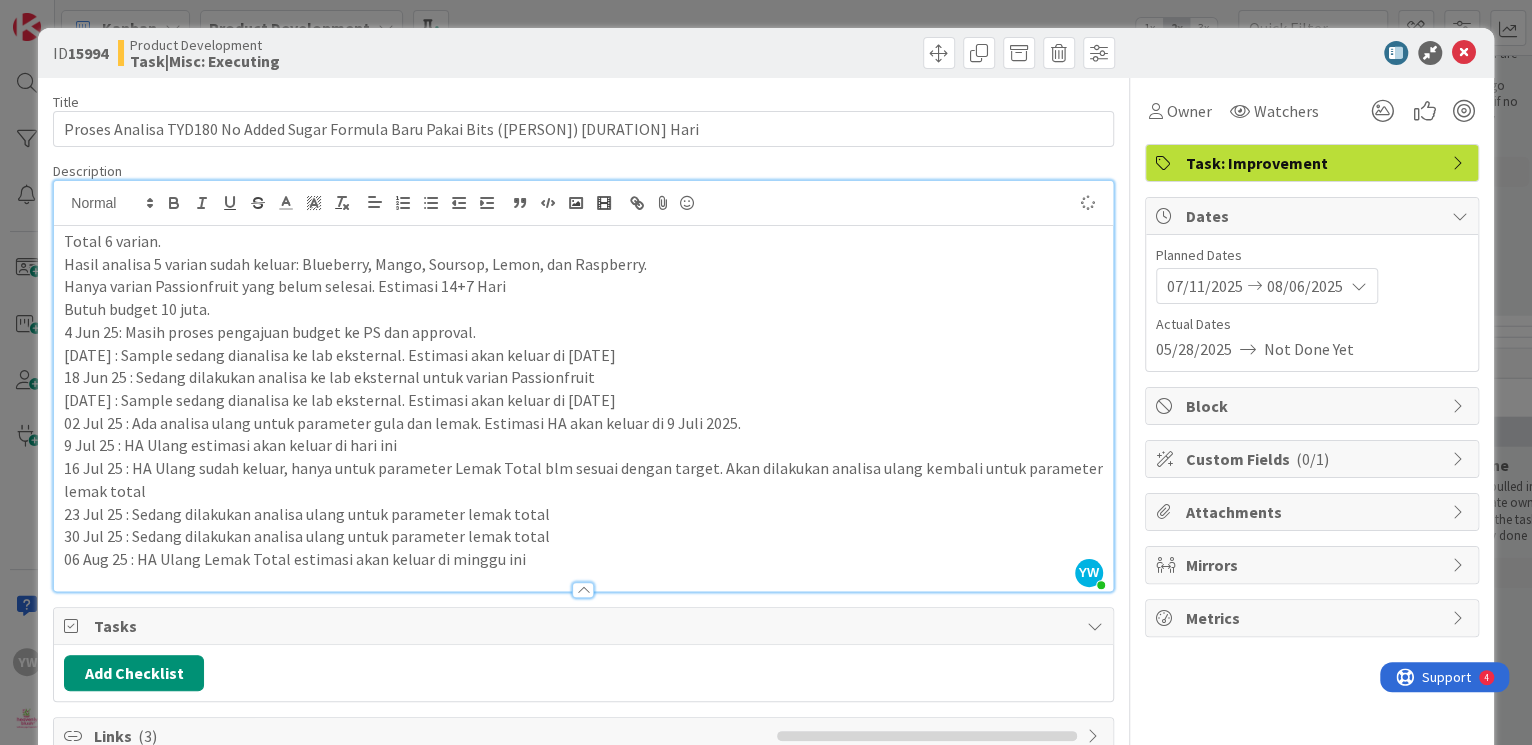 click on "ID [NUMBER] Product Development Task|Misc: Executing Title 78 / 128 Proses Analisa TYD180 No Added Sugar Formula Baru Pakai Bits ([PERSON]) [DURATION] Hari Description YW   yoedi wicaksono just joined Total 6 varian. Hasil analisa 5 varian sudah keluar: Blueberry, Mango, Soursop, Lemon, dan Raspberry. Hanya varian Passionfruit yang belum selesai. Estimasi [DURATION] Hari Butuh budget 10 juta. [DATE]: Masih proses pengajuan budget ke PS dan approval. [DATE] : Sample sedang dianalisa ke lab eksternal. Estimasi akan keluar di [DATE] [DATE] : Sedang dilakukan analisa ke lab eksternal untuk varian Passionfruit [DATE] : Sample sedang dianalisa ke lab eksternal. Estimasi akan keluar di [DATE] [DATE] : Ada analisa ulang untuk parameter gula dan lemak. Estimasi HA akan keluar di [DATE]. [DATE] : HA Ulang estimasi akan keluar di hari ini [DATE] : HA Ulang sudah keluar, hanya untuk parameter Lemak Total blm sesuai dengan target. Akan dilakukan analisa ulang kembali untuk parameter lemak total Owner ("" at bounding box center (766, 372) 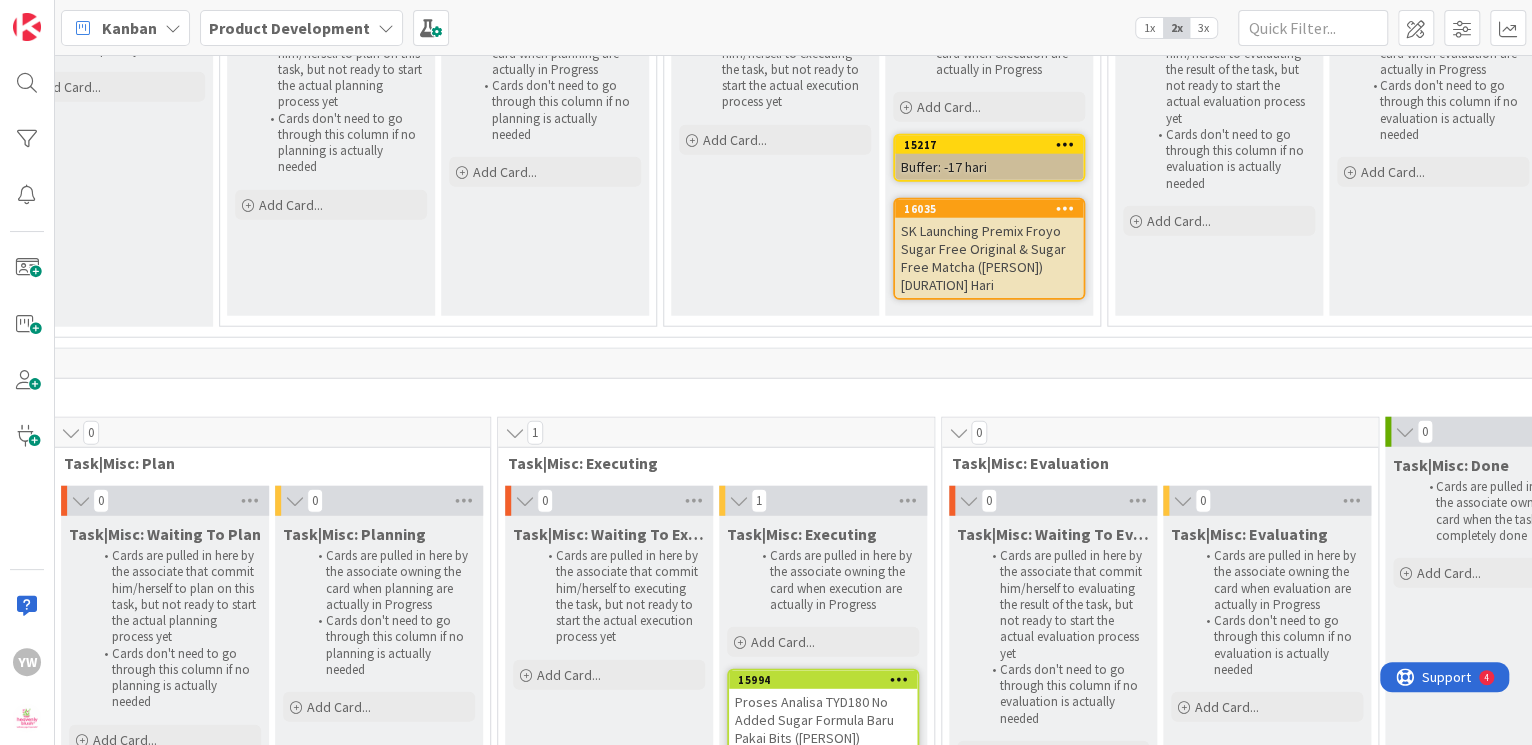 scroll, scrollTop: 0, scrollLeft: 0, axis: both 